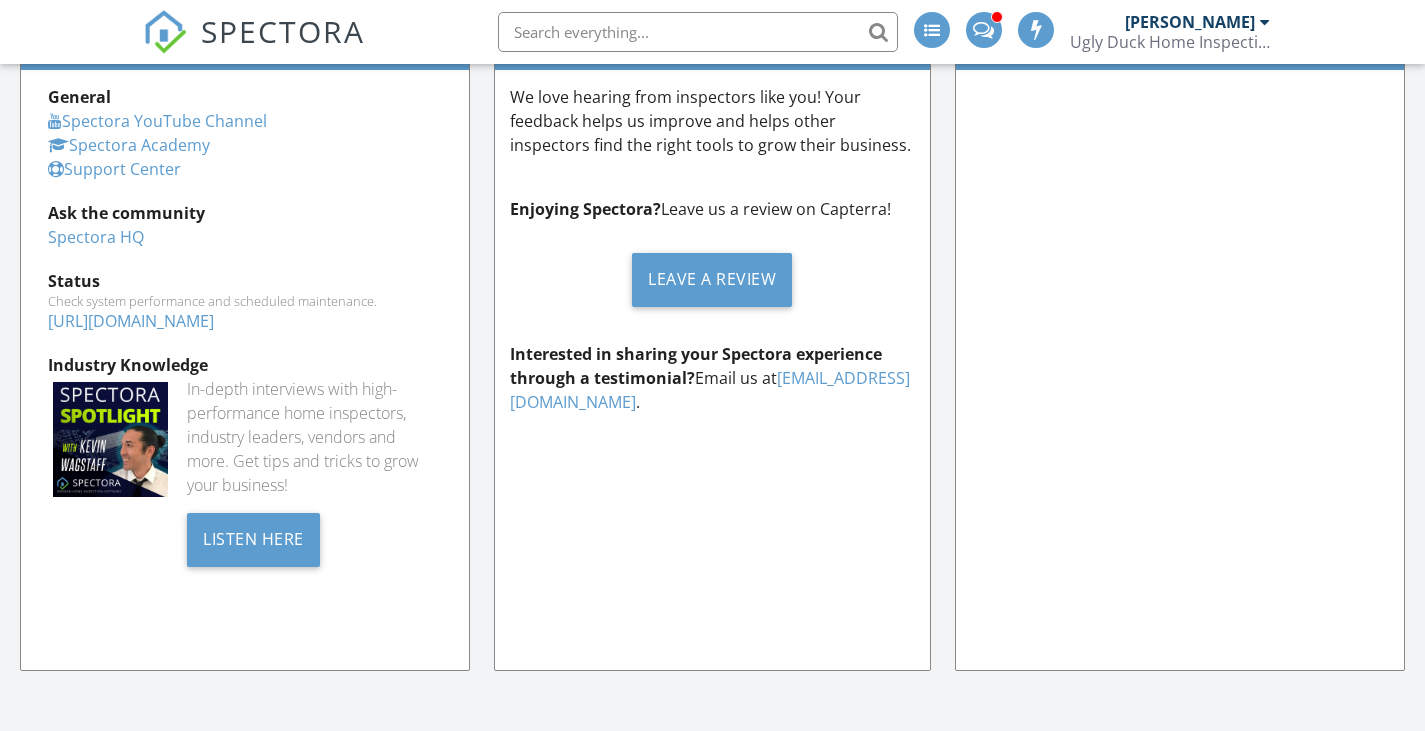 scroll, scrollTop: 438, scrollLeft: 0, axis: vertical 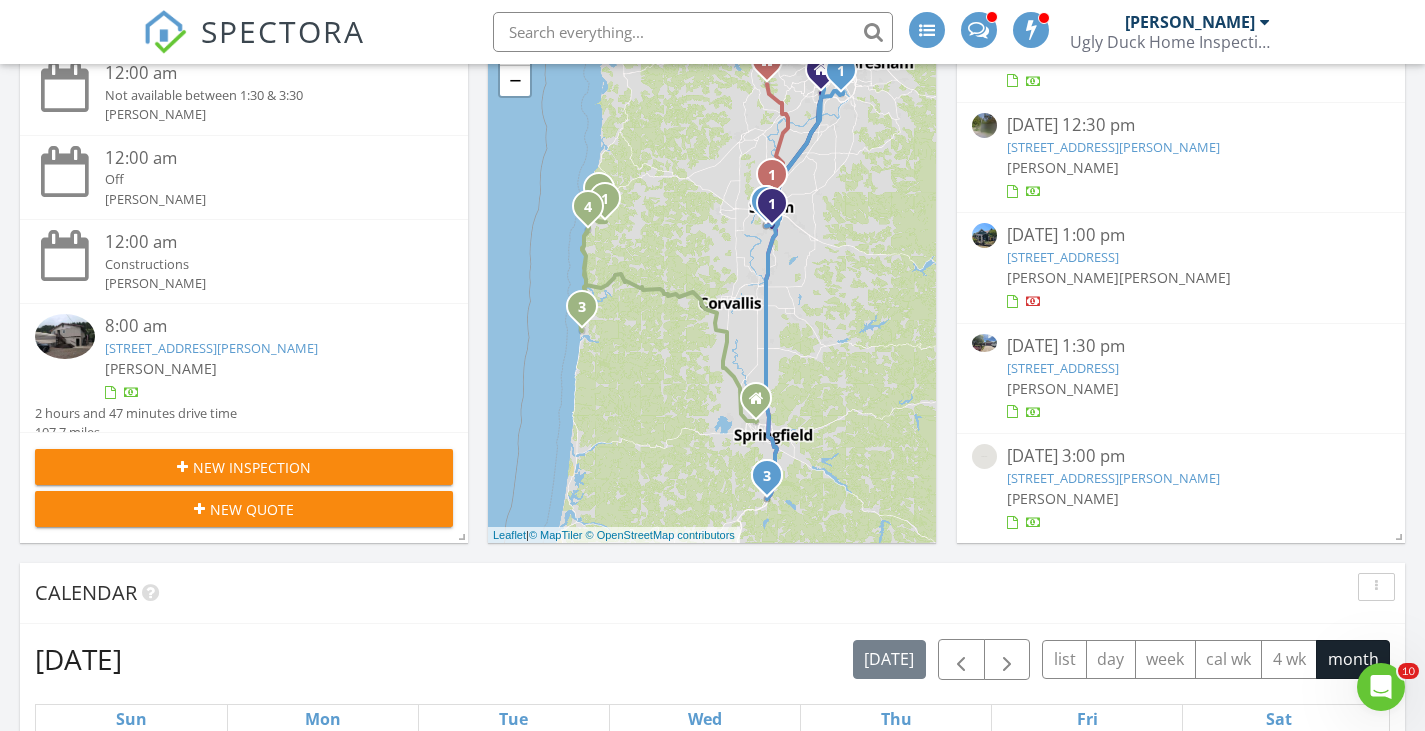 click on "07/10/25 1:00 pm" at bounding box center (1181, 235) 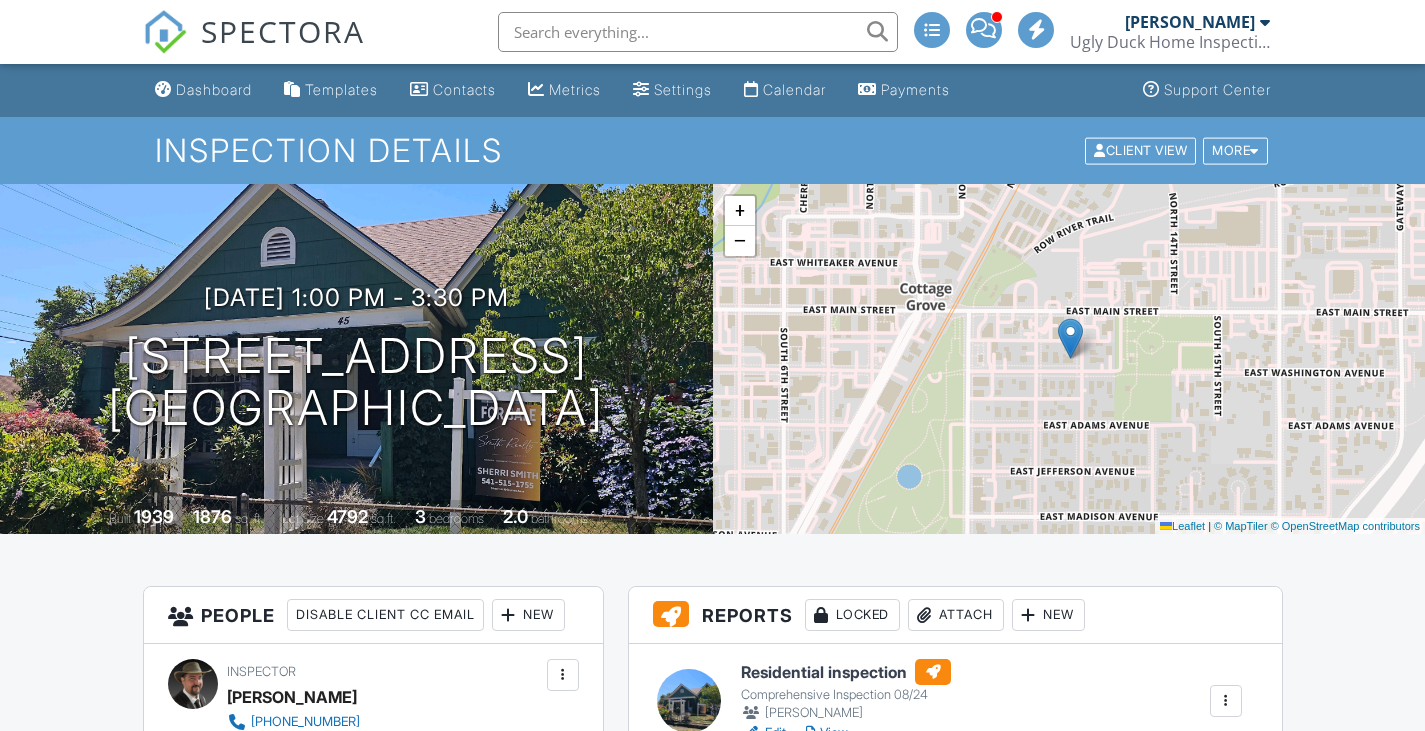 scroll, scrollTop: 0, scrollLeft: 0, axis: both 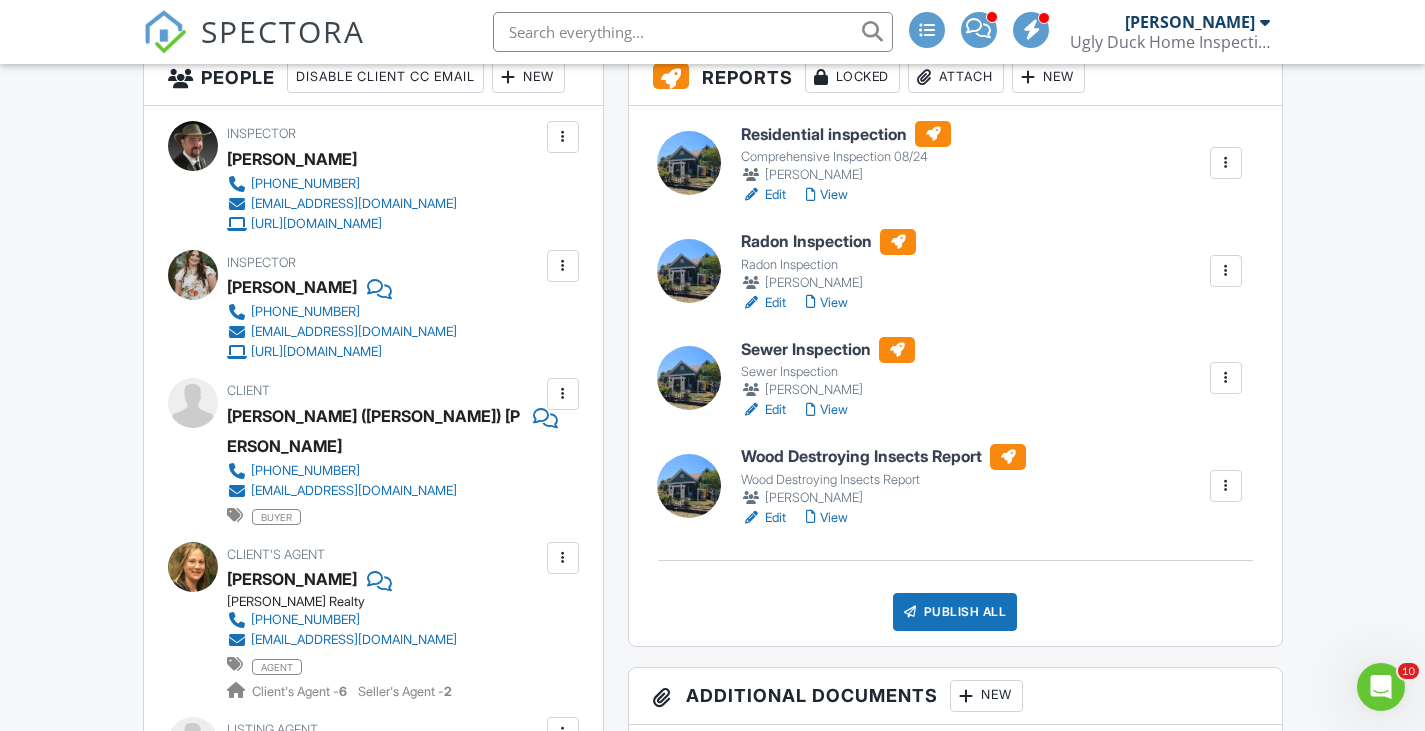 click on "Dashboard
Templates
Contacts
Metrics
Settings
Calendar
Payments
Support Center
Inspection Details
Client View
More
Property Details
Reschedule
Reorder / Copy
Share
Cancel
Delete
Print Order
Convert to V9
Disable Pass on CC Fees
View Change Log
07/10/2025  1:00 pm
- 3:30 pm
45 S 12th St
Cottage Grove, OR 97424
Built
1939
1876
sq. ft.
Lot Size
4792
sq.ft.
3
bedrooms
2.0
bathrooms
+ −  Leaflet   |   © MapTiler   © OpenStreetMap contributors
All emails and texts are disabled for this inspection!
Turn on emails and texts
Reports
Locked
Attach
New
Residential inspection
Comprehensive Inspection 08/24
Kurvin Gordon" at bounding box center [712, 1951] 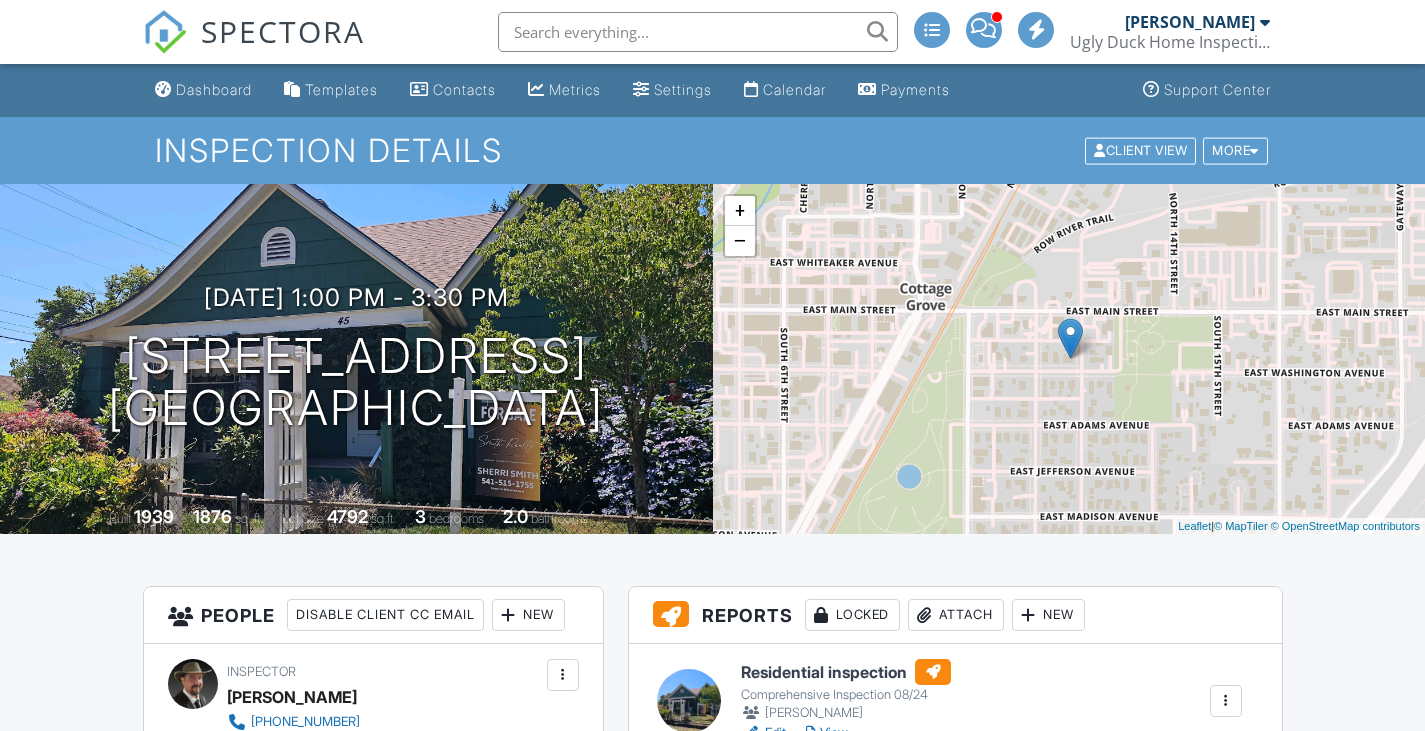 scroll, scrollTop: 0, scrollLeft: 0, axis: both 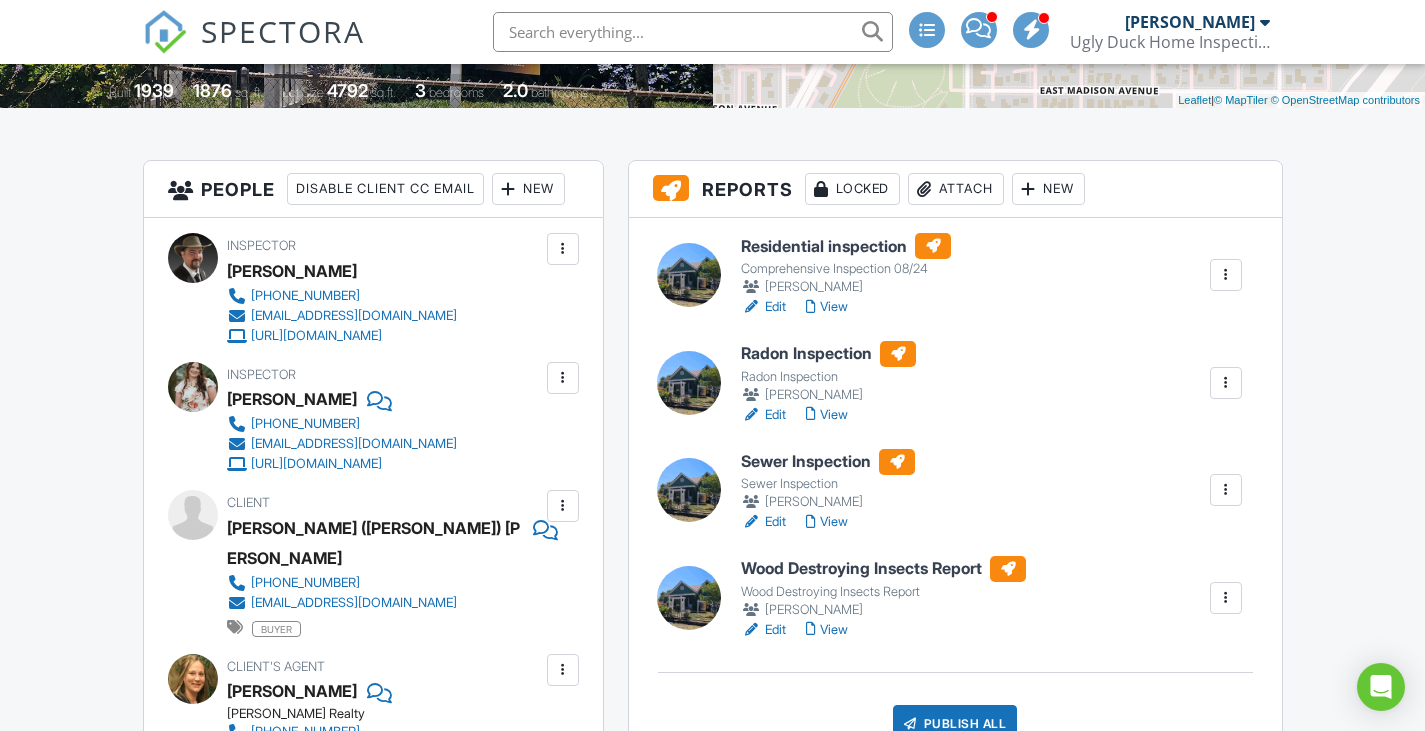 drag, startPoint x: 1439, startPoint y: 97, endPoint x: 1439, endPoint y: 157, distance: 60 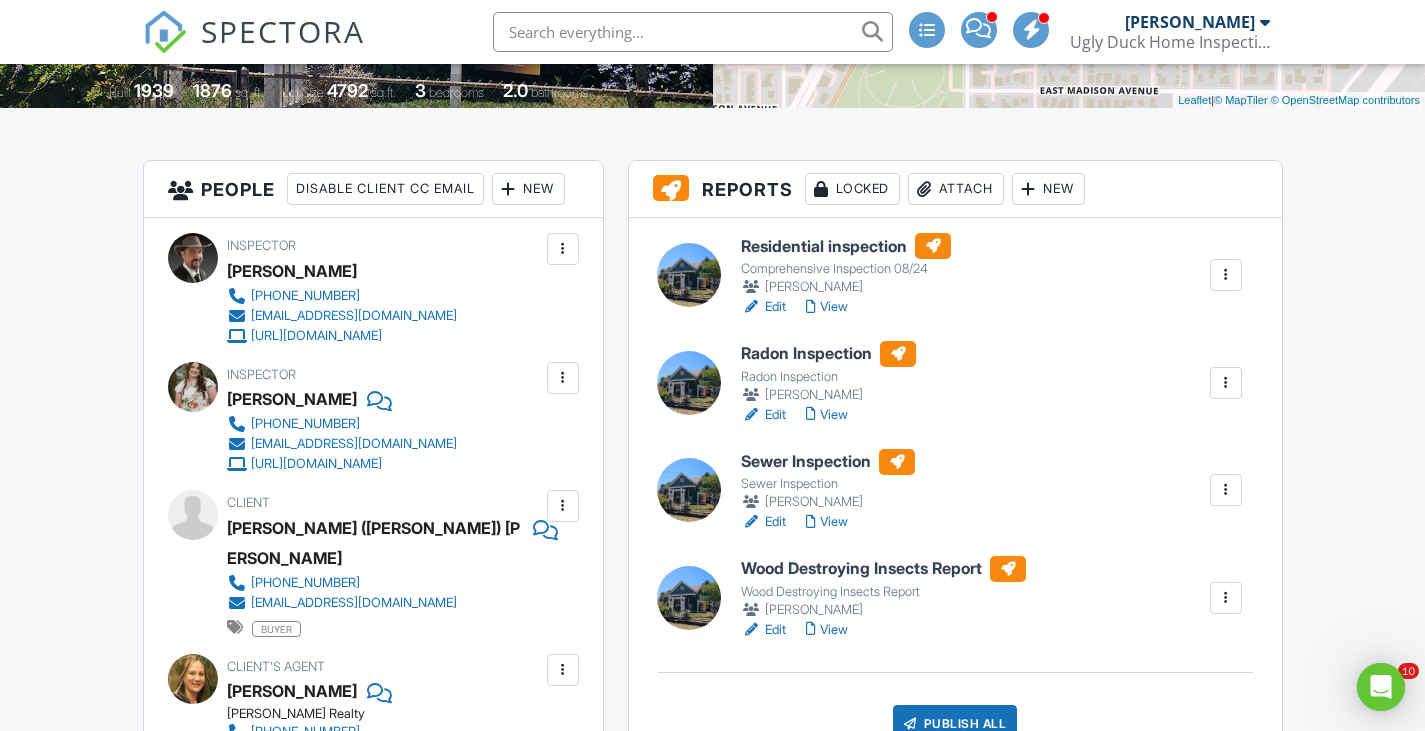 scroll, scrollTop: 0, scrollLeft: 0, axis: both 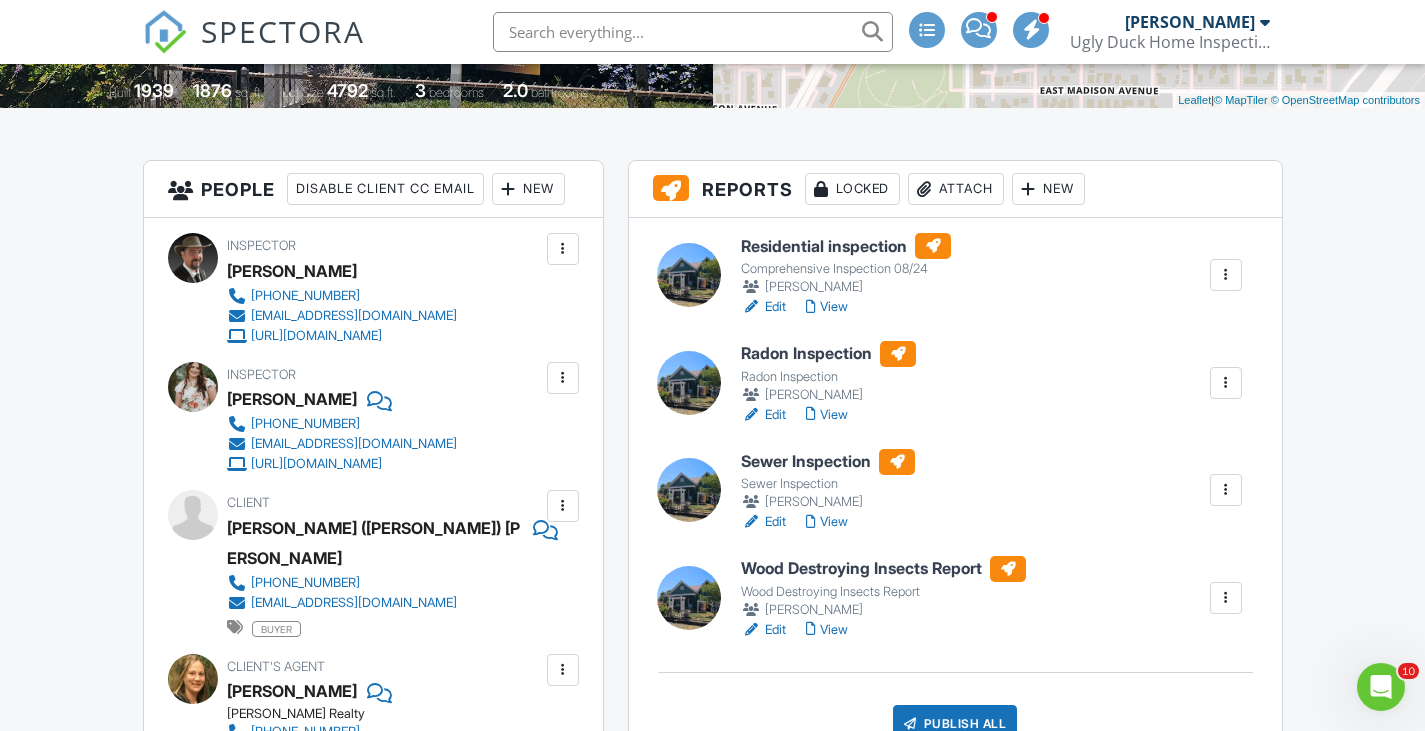 click on "Residential inspection" at bounding box center (846, 246) 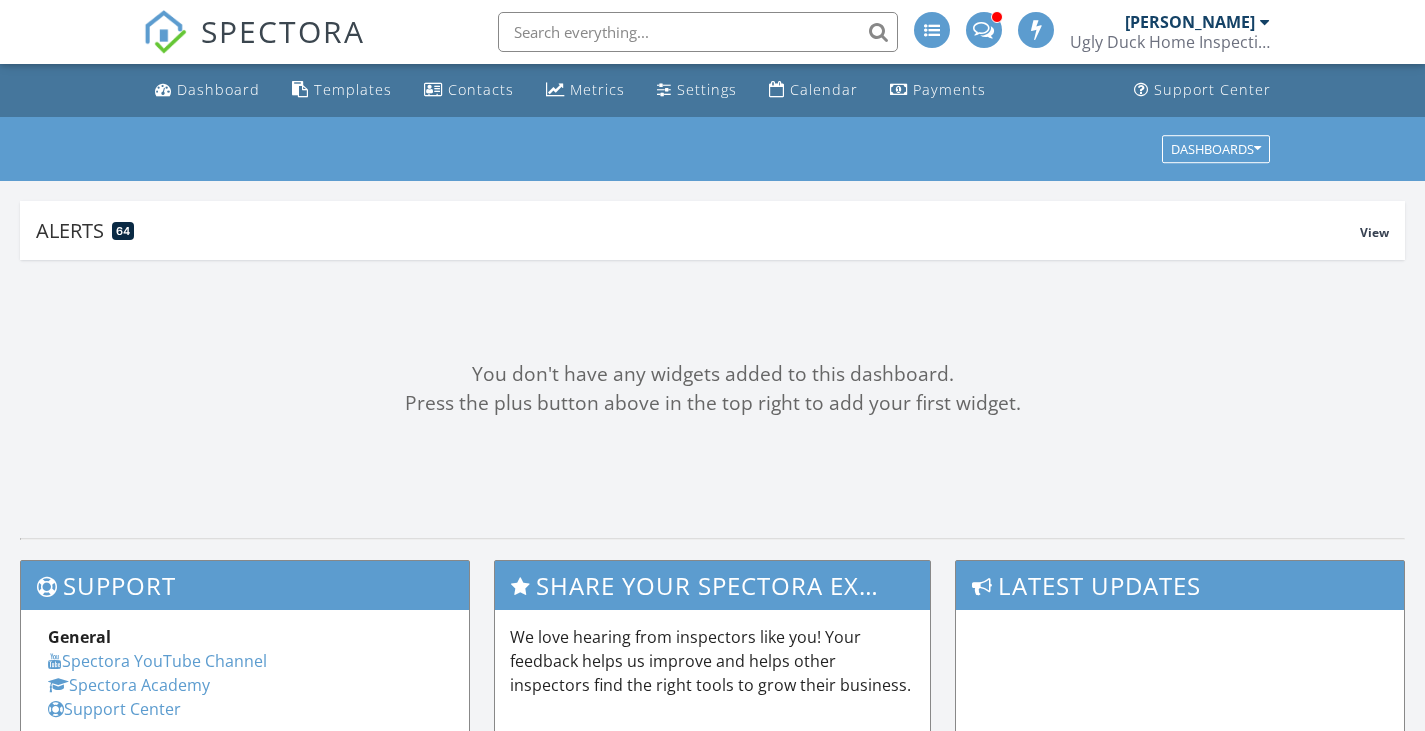 scroll, scrollTop: 0, scrollLeft: 0, axis: both 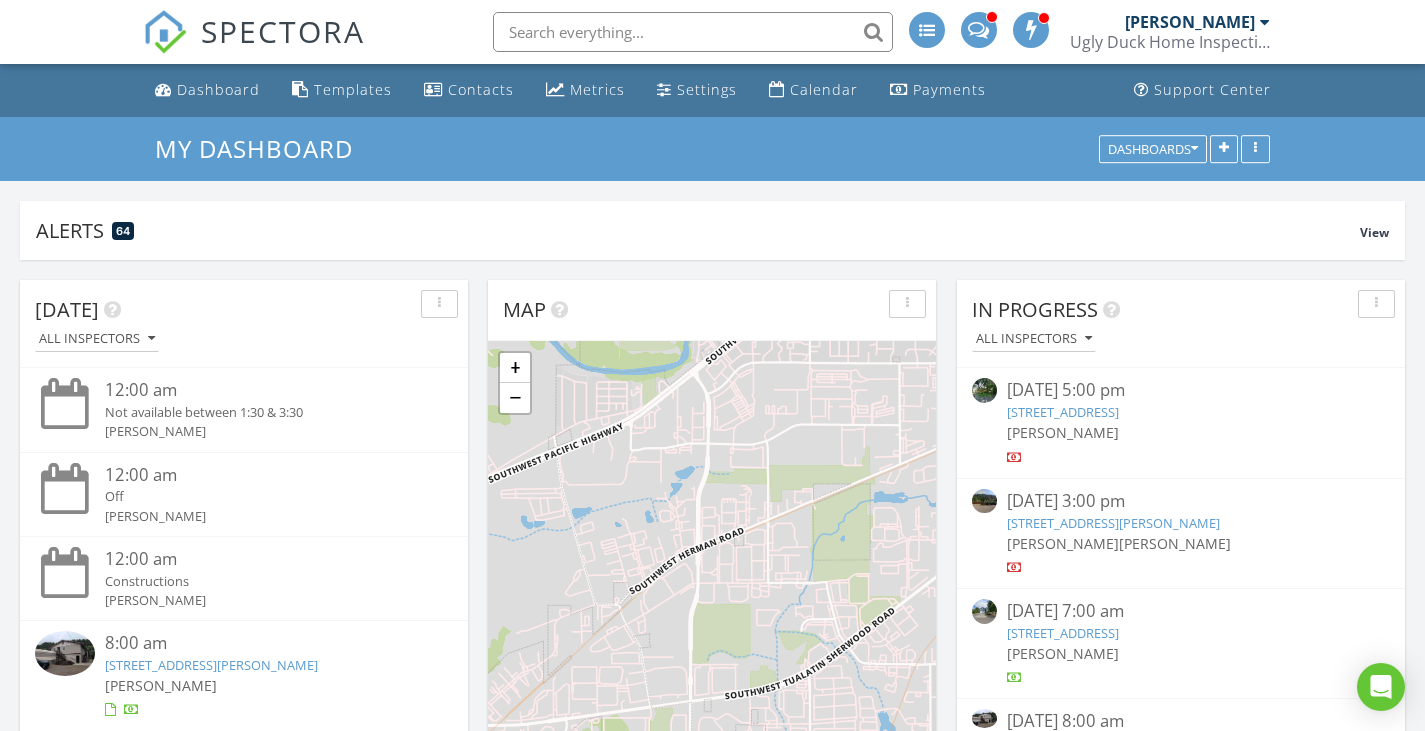 click at bounding box center (693, 32) 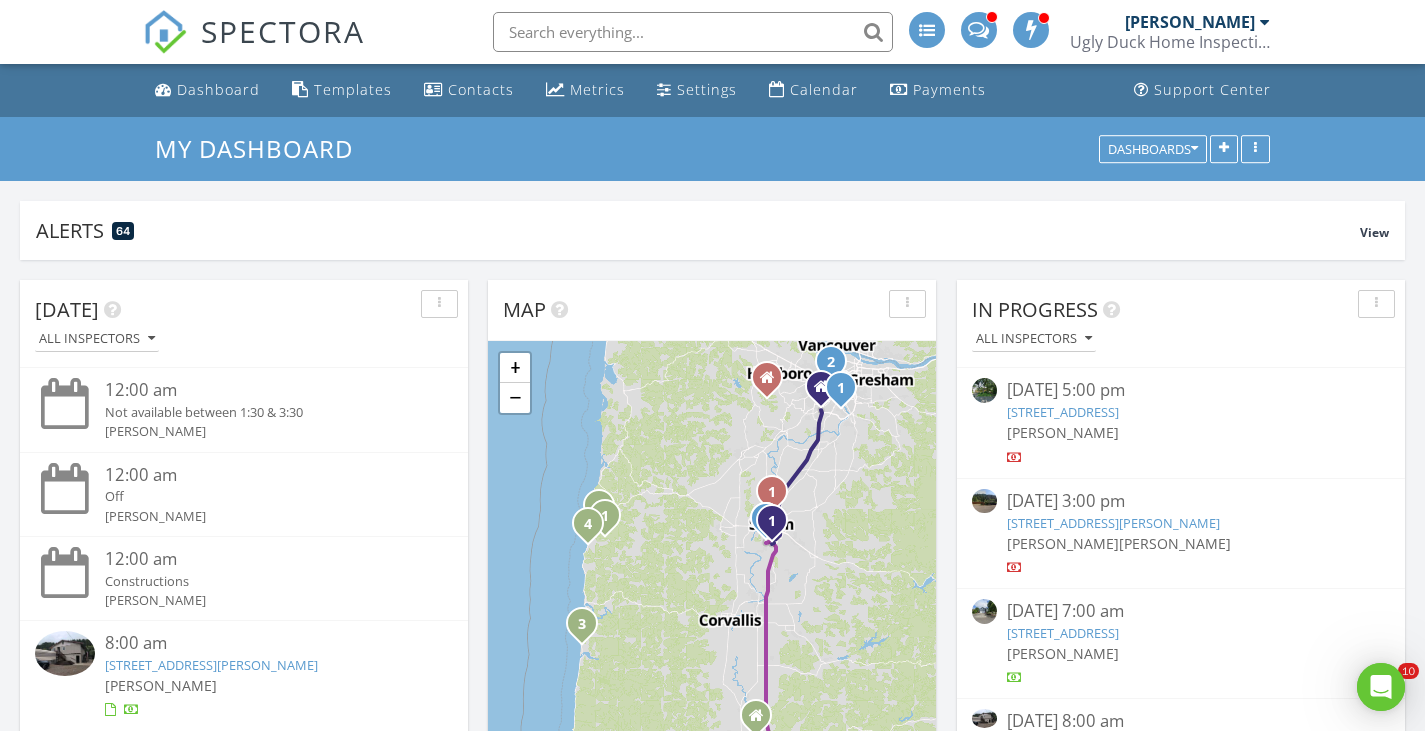 scroll, scrollTop: 0, scrollLeft: 0, axis: both 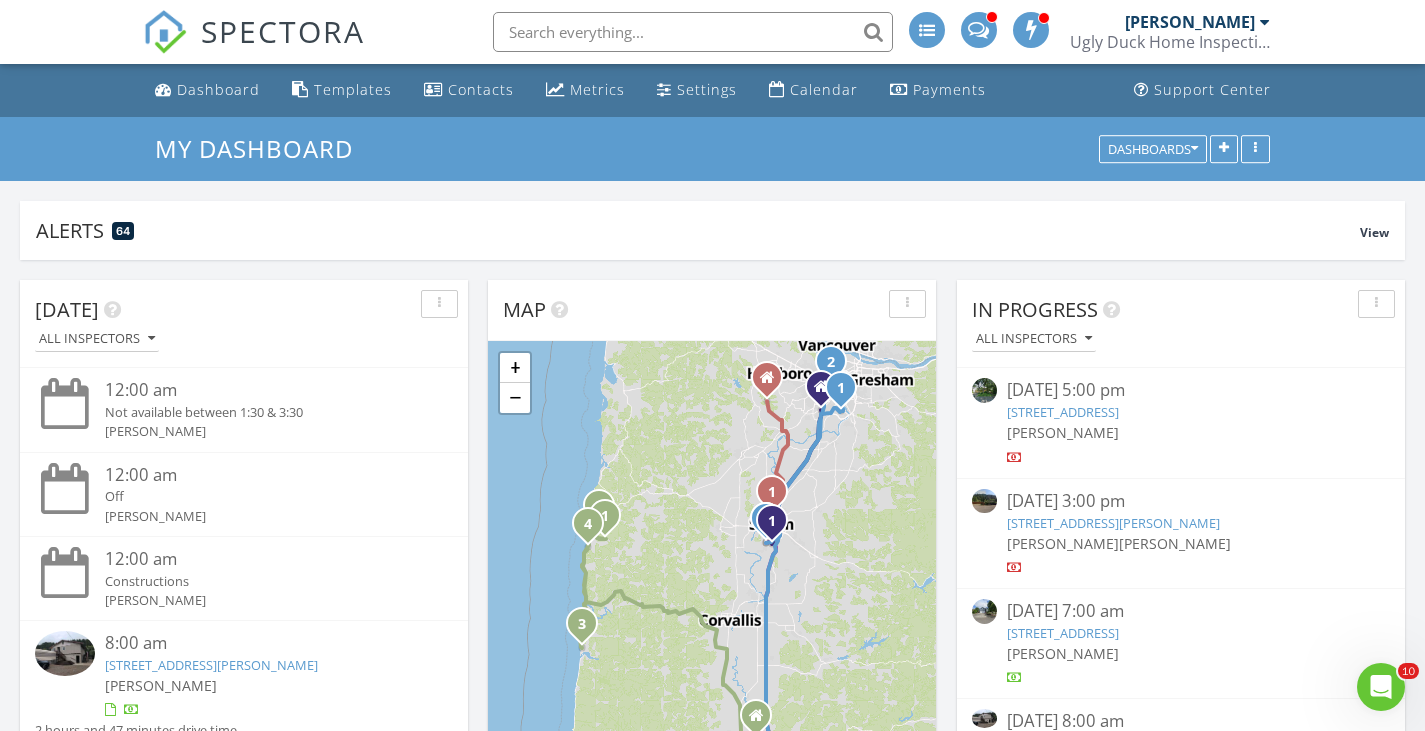 type on "4" 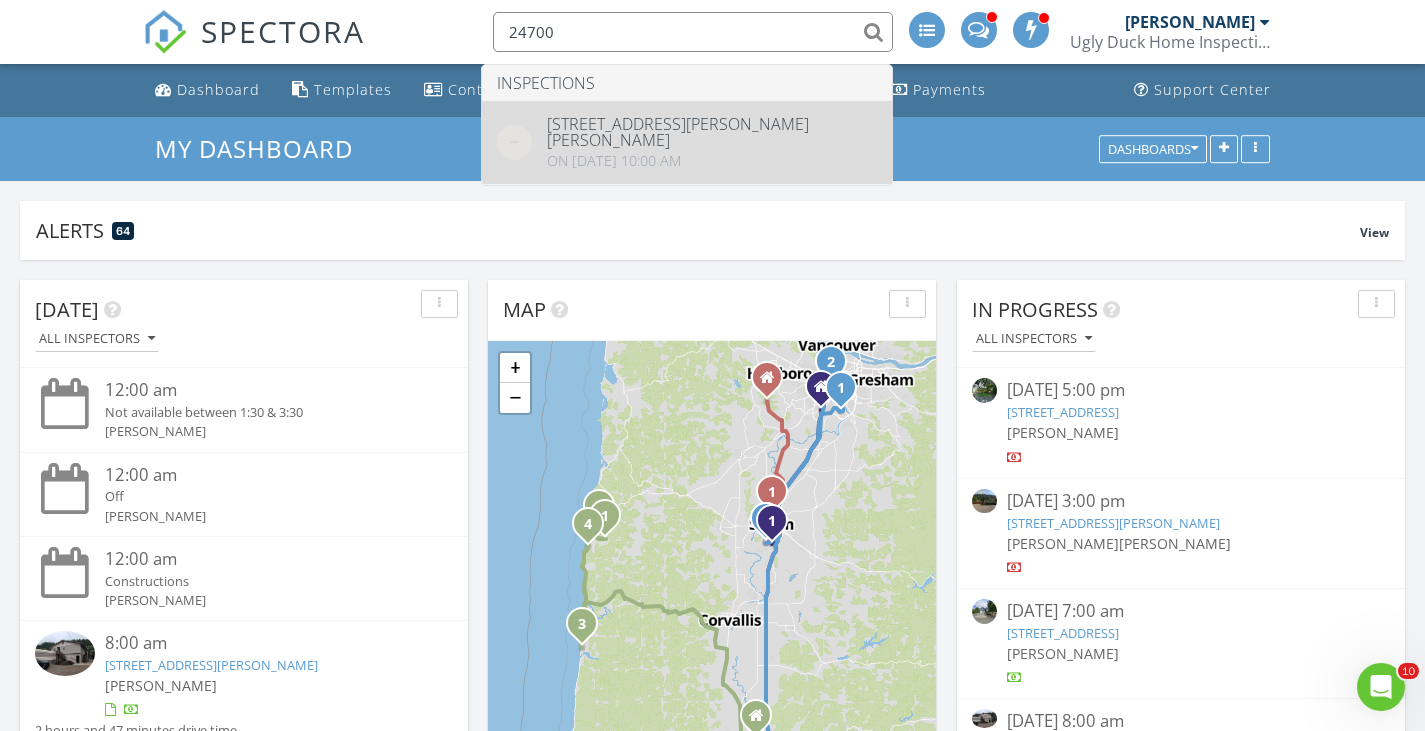 type on "24700" 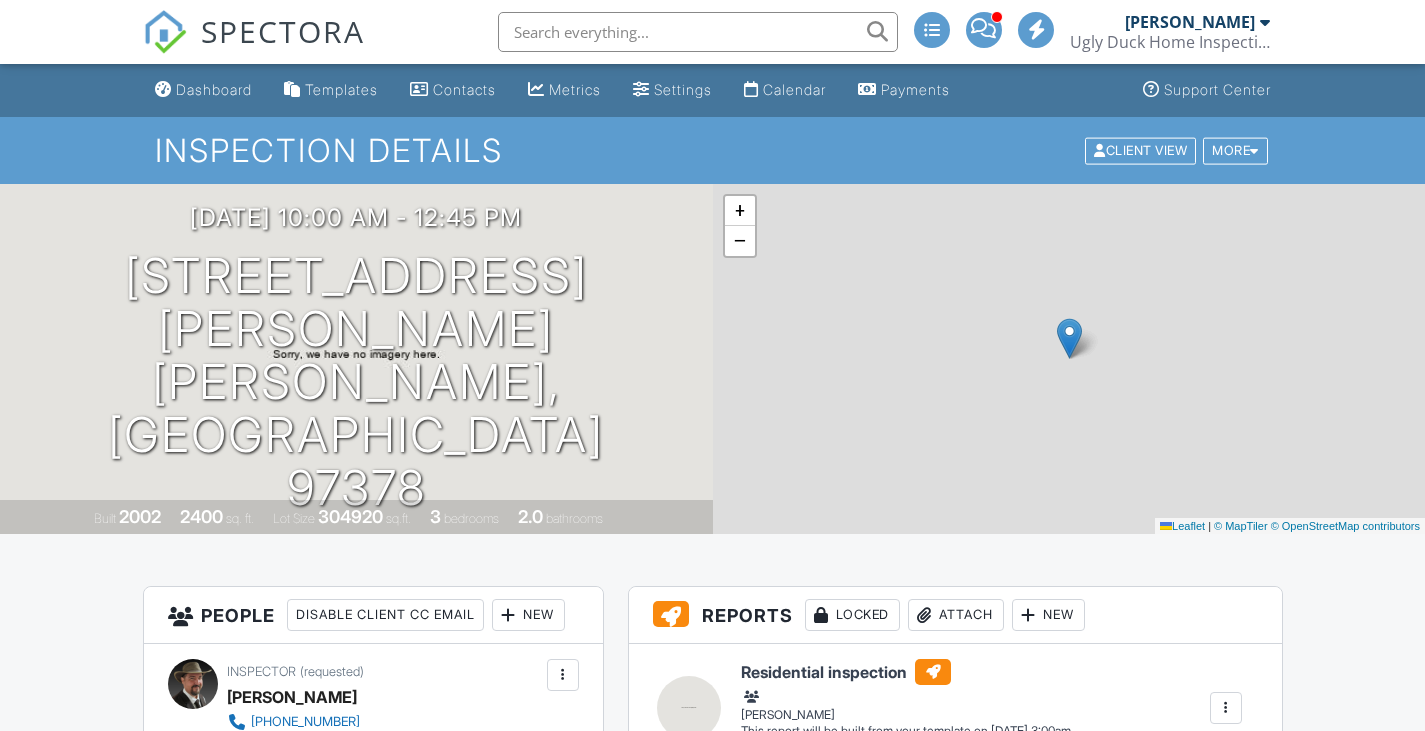 scroll, scrollTop: 0, scrollLeft: 0, axis: both 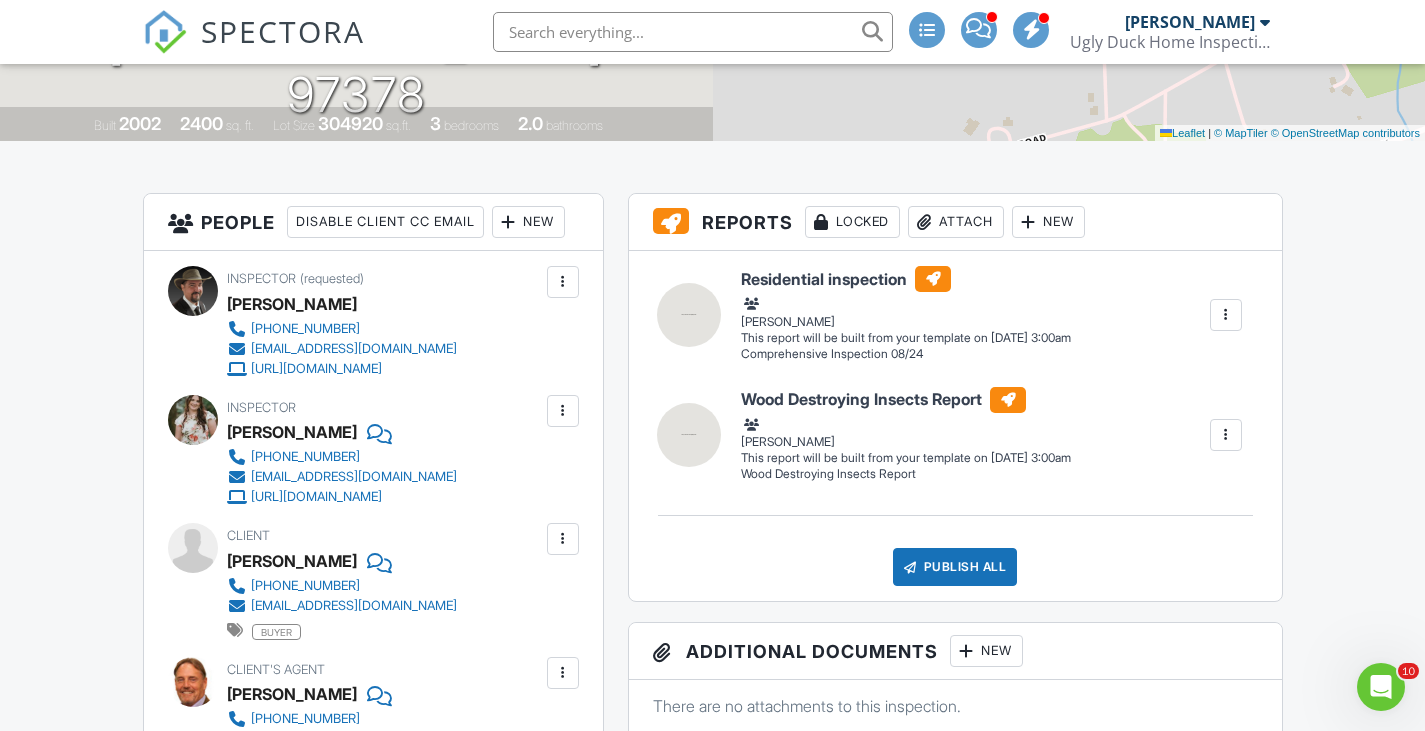 drag, startPoint x: 1439, startPoint y: 68, endPoint x: 1439, endPoint y: 136, distance: 68 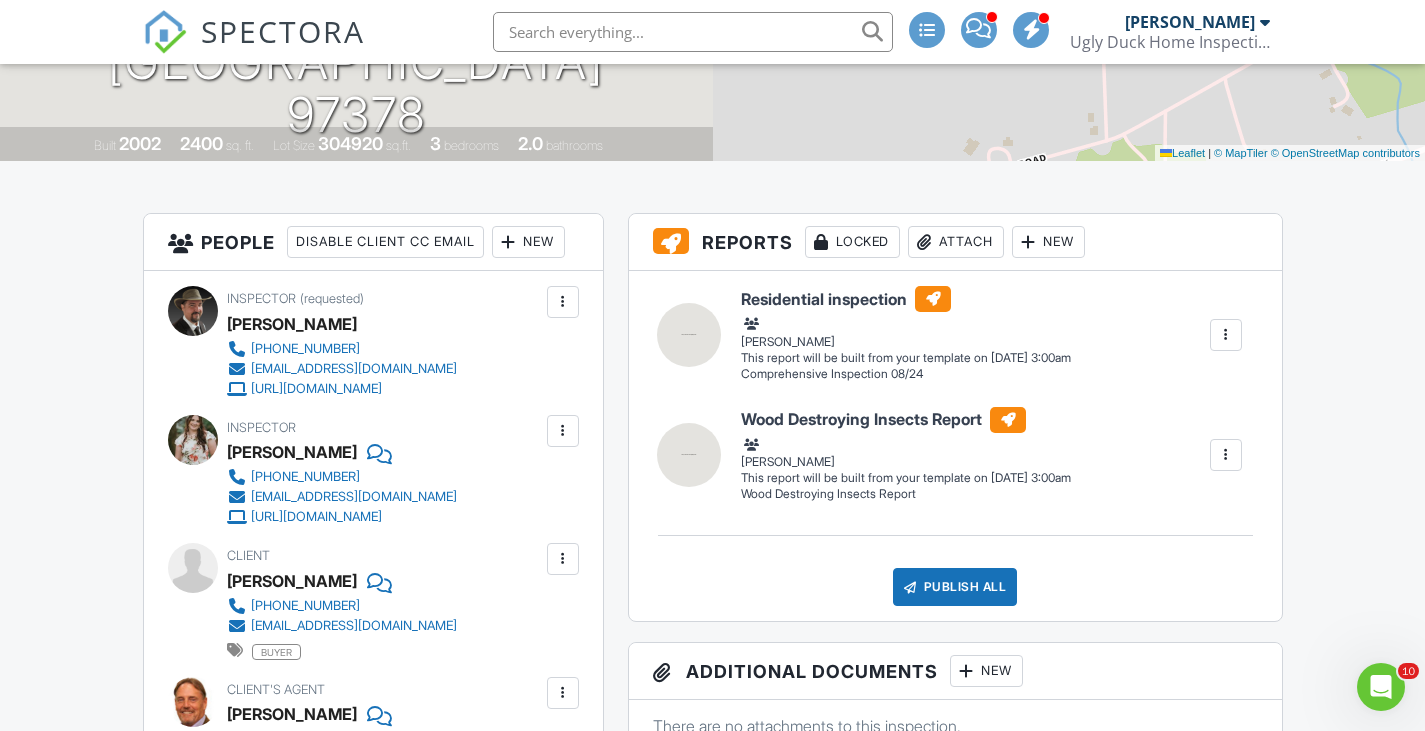 scroll, scrollTop: 347, scrollLeft: 0, axis: vertical 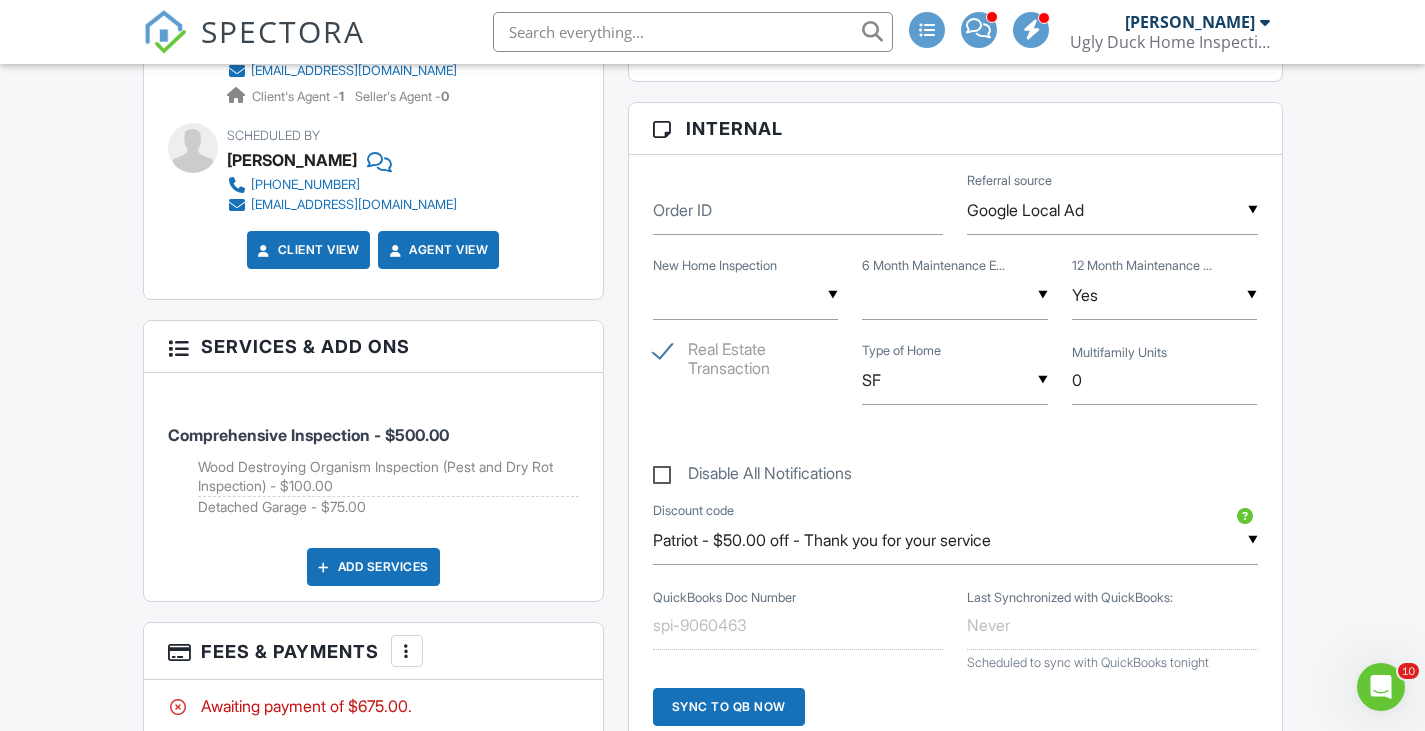 click on "Add Services" at bounding box center [373, 567] 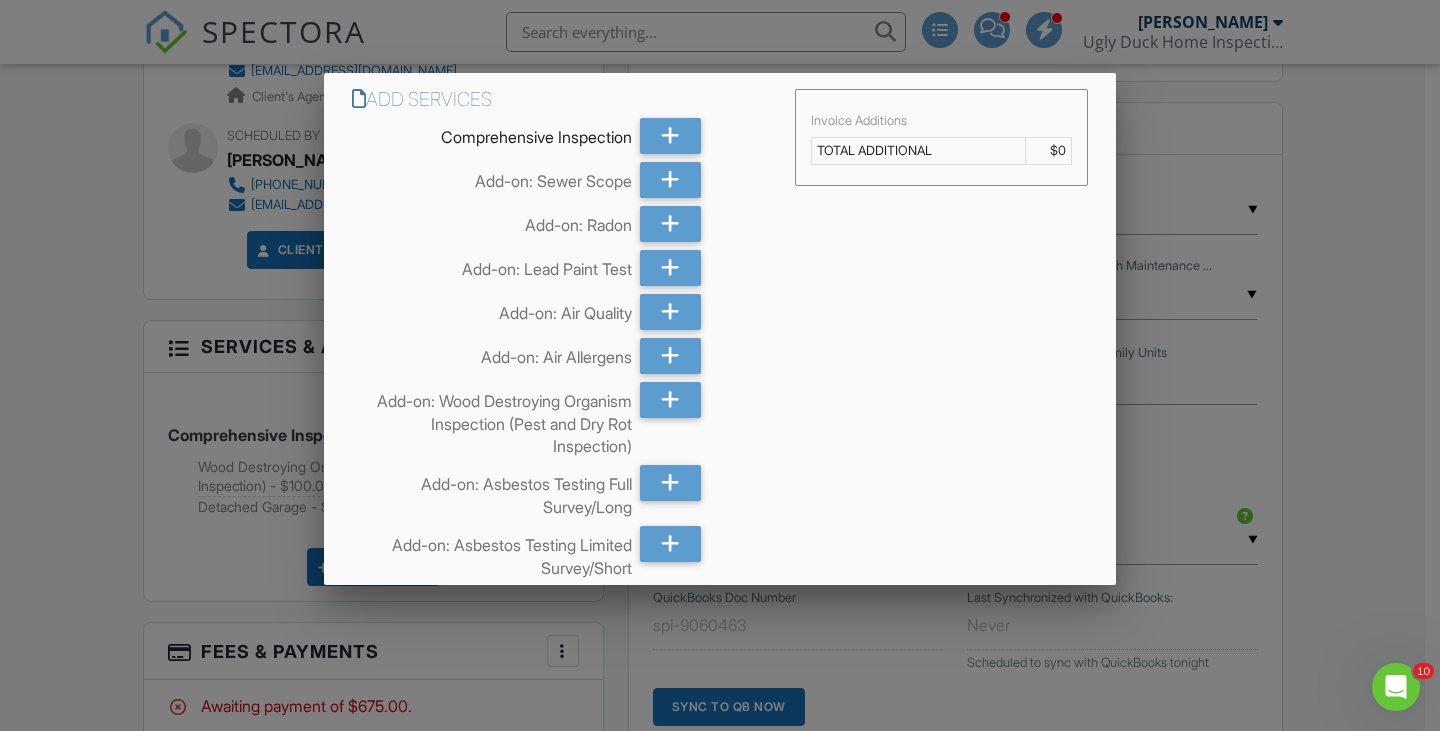 click on "Add Services
Comprehensive Inspection
Add-on: Sewer Scope
Add-on: Radon
Add-on: Lead Paint Test
Add-on: Air Quality
Add-on: Air Allergens
Add-on: Wood Destroying Organism Inspection (Pest and Dry Rot Inspection)
Add-on: Asbestos Testing Full Survey/Long
Add-on: Asbestos Testing Limited Survey/Short
Add-on: Well Inspection
Add-on: Water Testing
Add-on: 2 hour Flow Test
Add-on: Septic Inspection
Add-on: NFPA level 2 Chimney/Fireplace Inspection
Add-on: Engineer Certifcate 1st" at bounding box center (720, 2577) 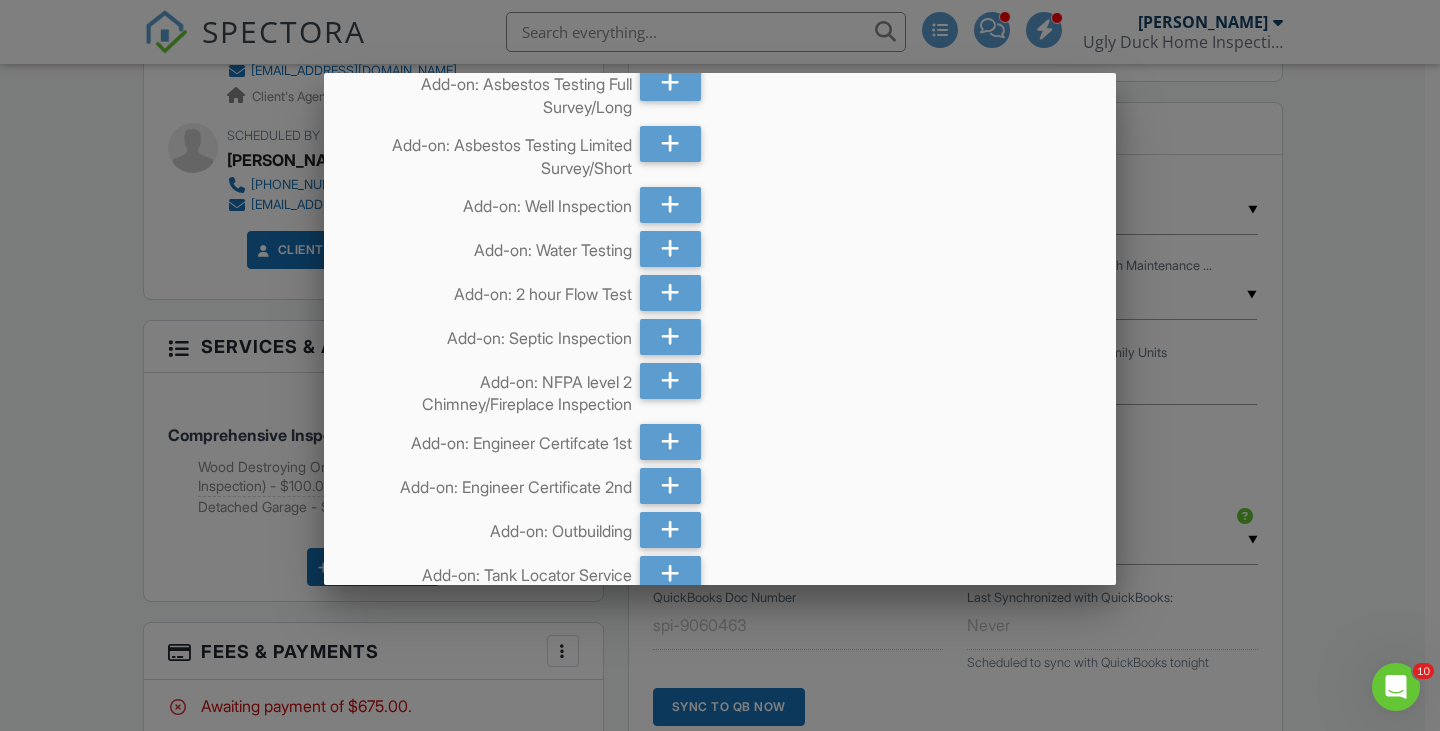 scroll, scrollTop: 480, scrollLeft: 0, axis: vertical 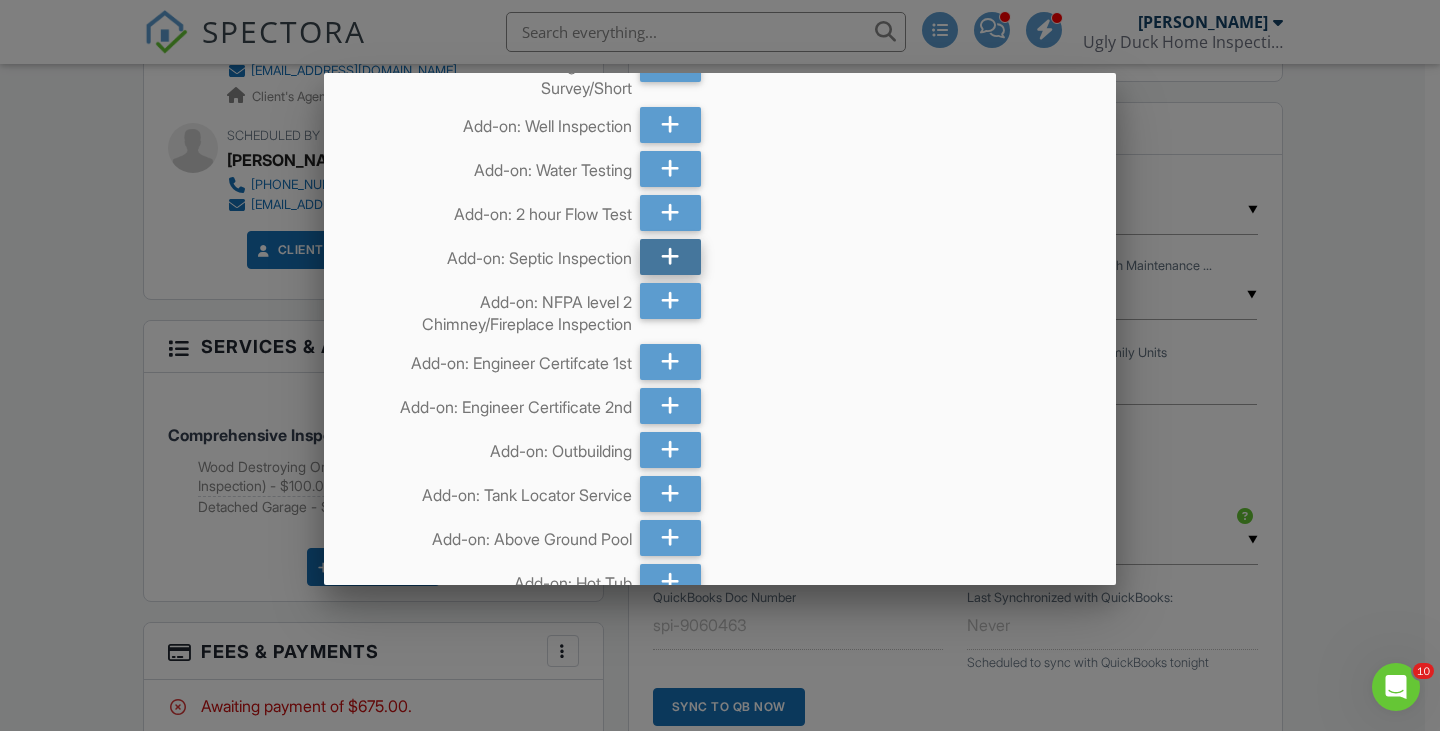 click at bounding box center [670, 257] 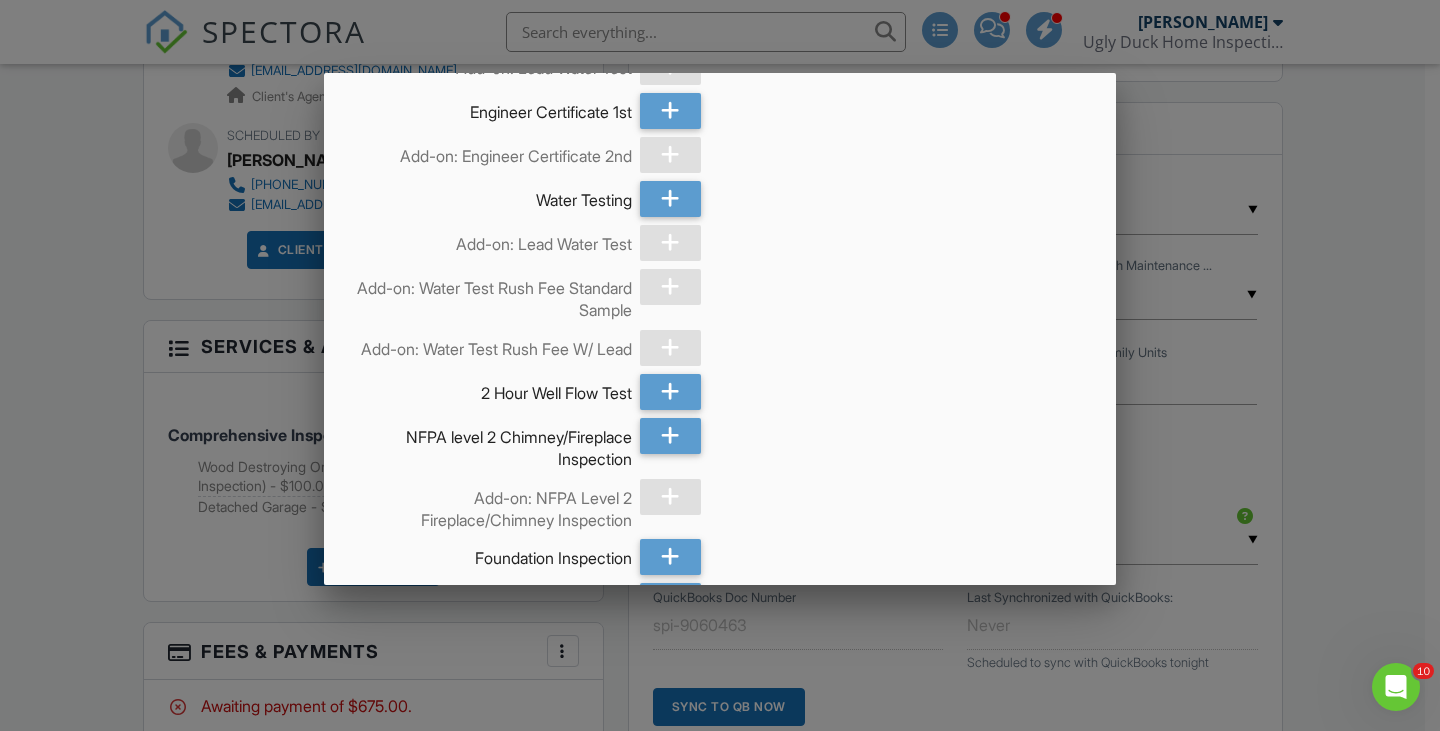 scroll, scrollTop: 4765, scrollLeft: 0, axis: vertical 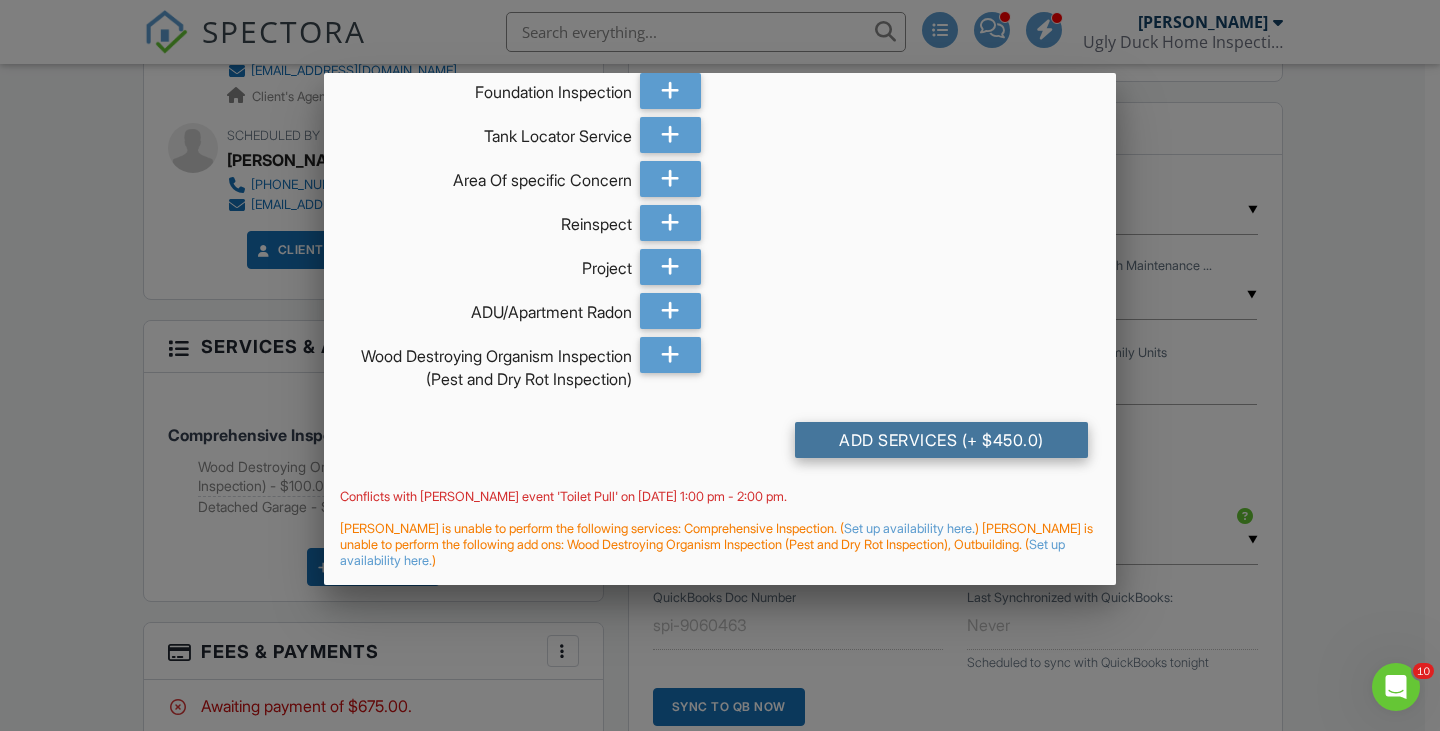 click on "Add Services
(+ $450.0)" at bounding box center [941, 440] 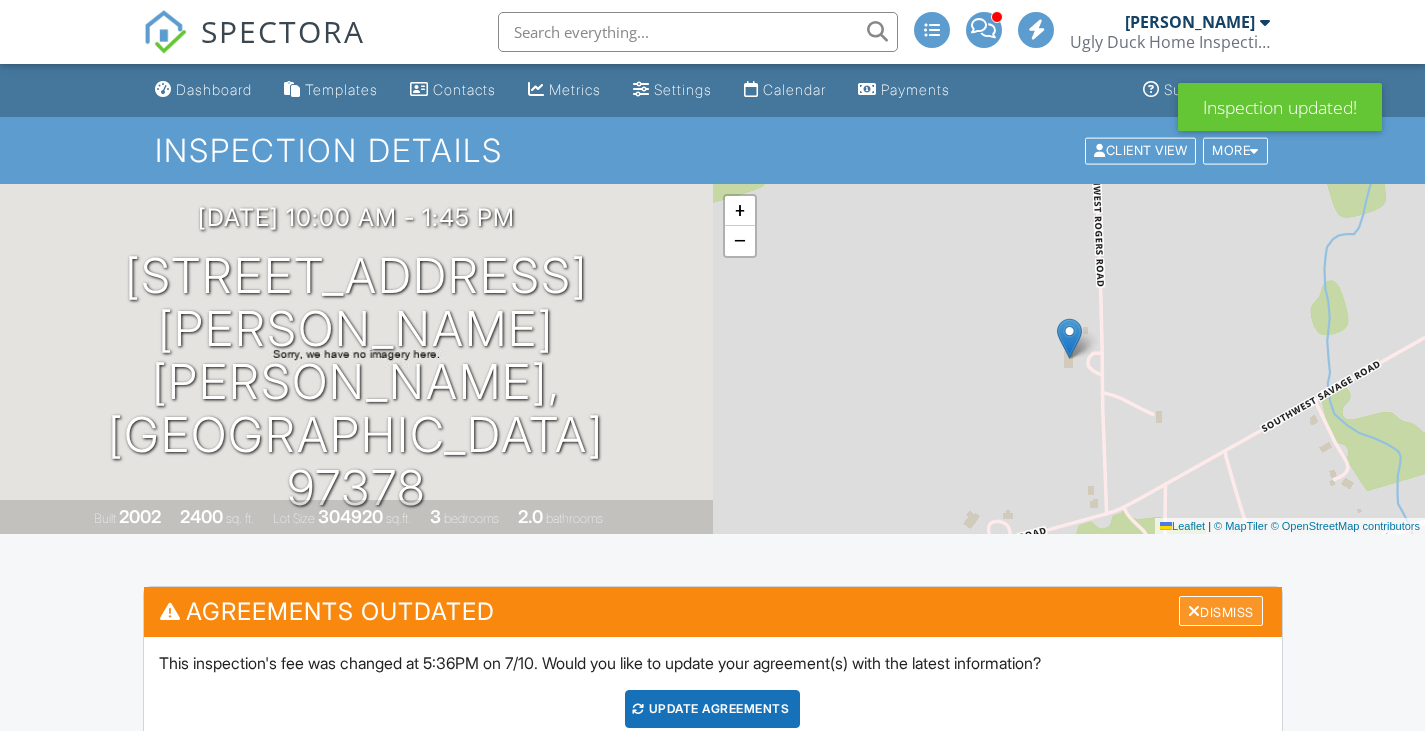 click on "Dismiss" at bounding box center (1221, 611) 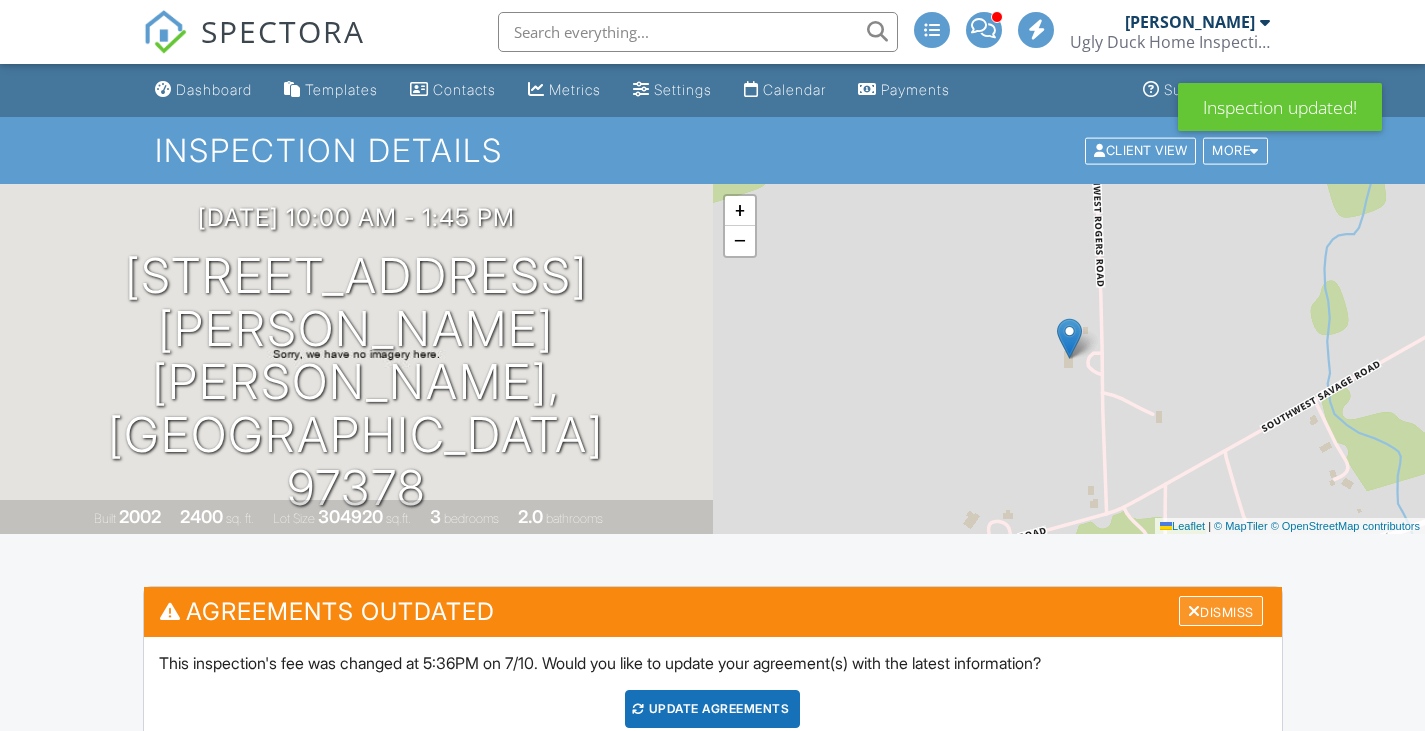 scroll, scrollTop: 0, scrollLeft: 0, axis: both 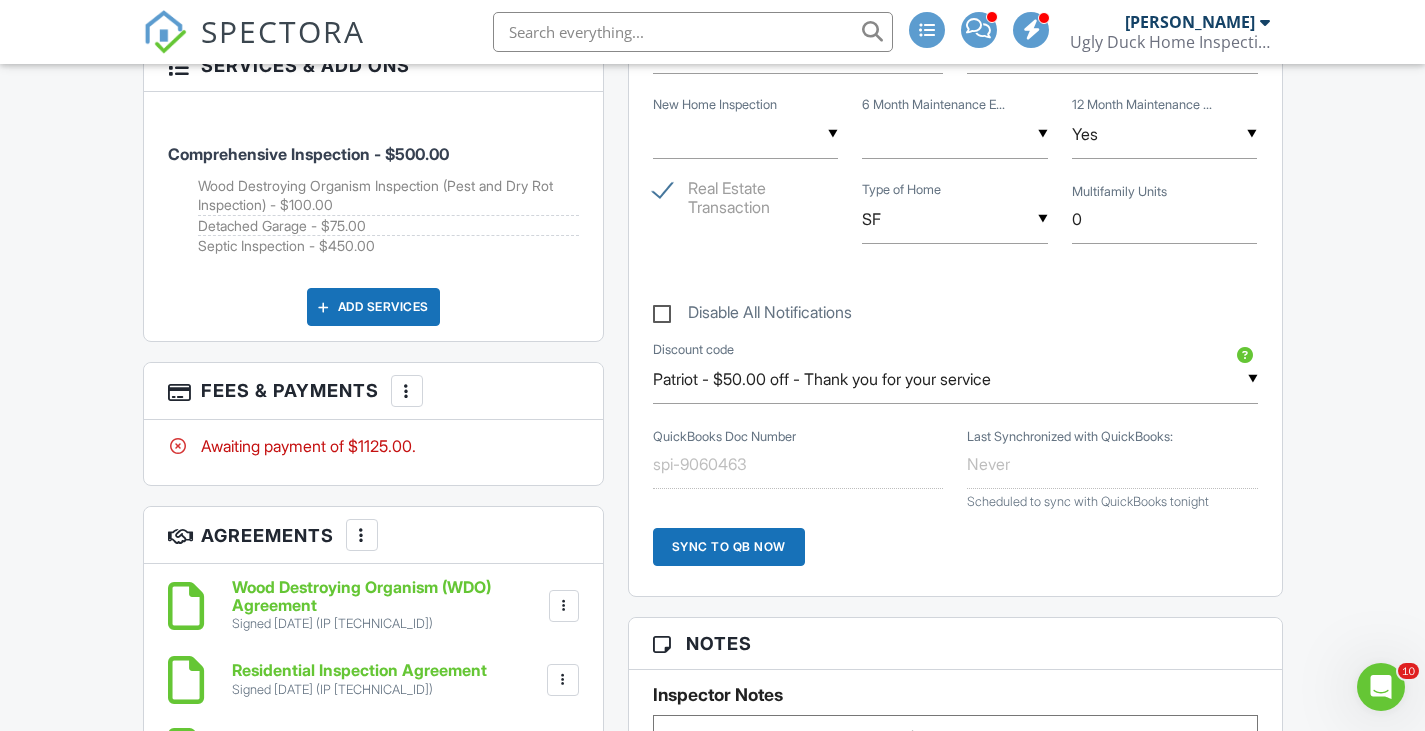 click on "More" at bounding box center [407, 391] 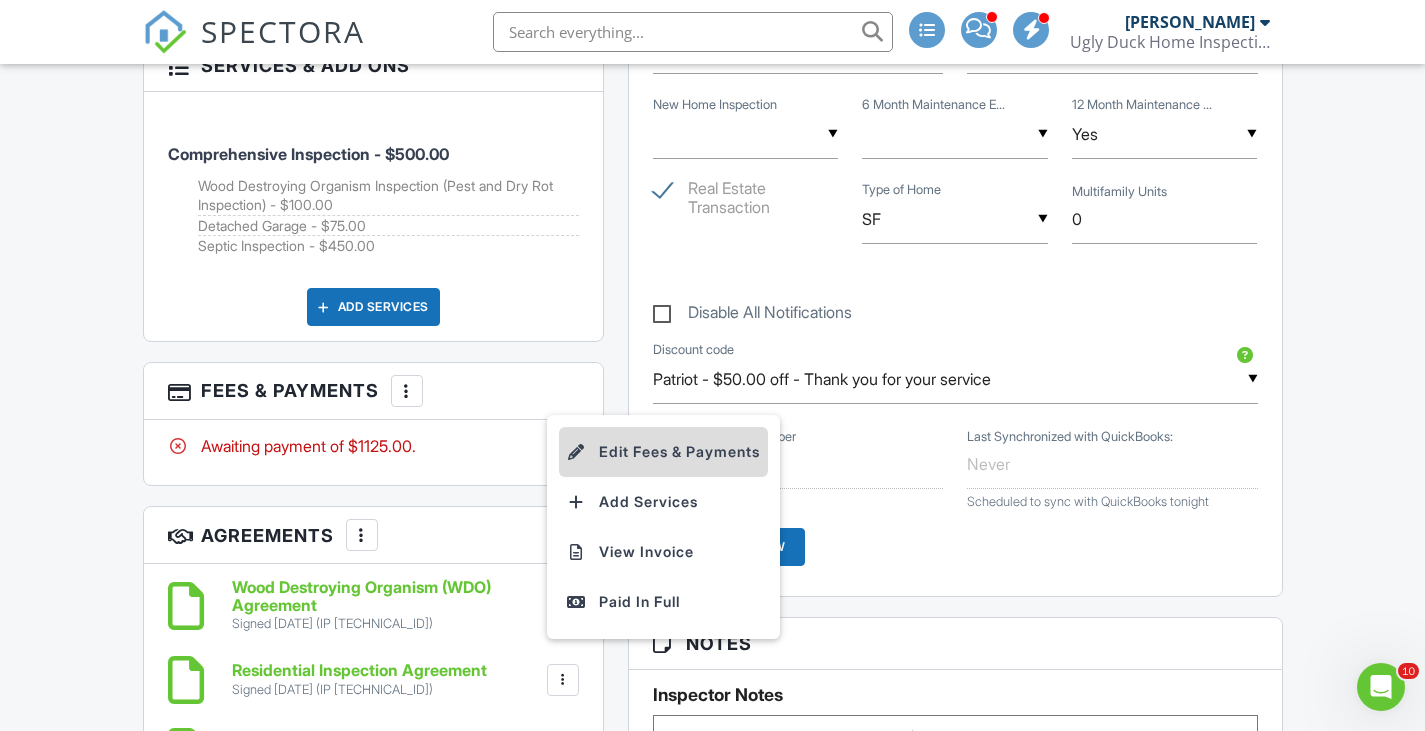 click on "Edit Fees & Payments" at bounding box center (663, 452) 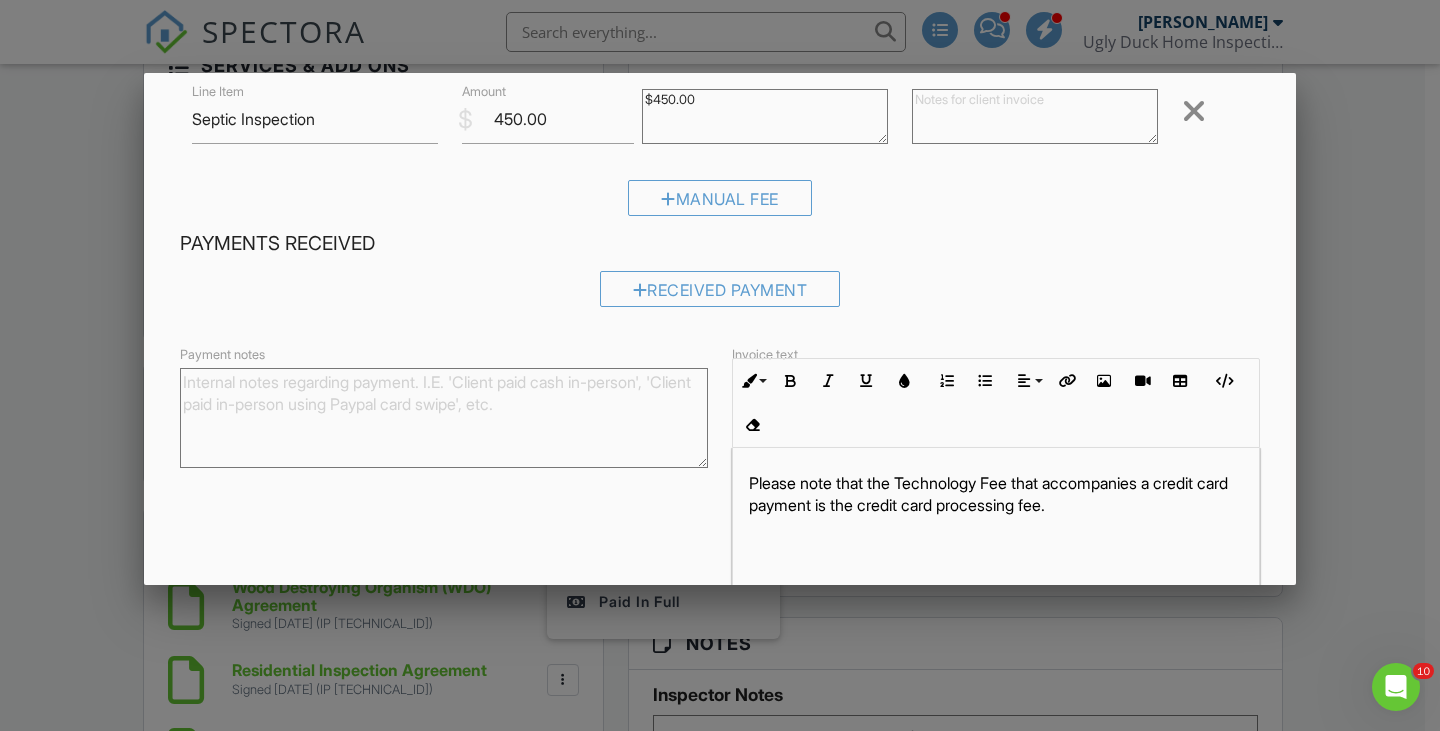 scroll, scrollTop: 342, scrollLeft: 0, axis: vertical 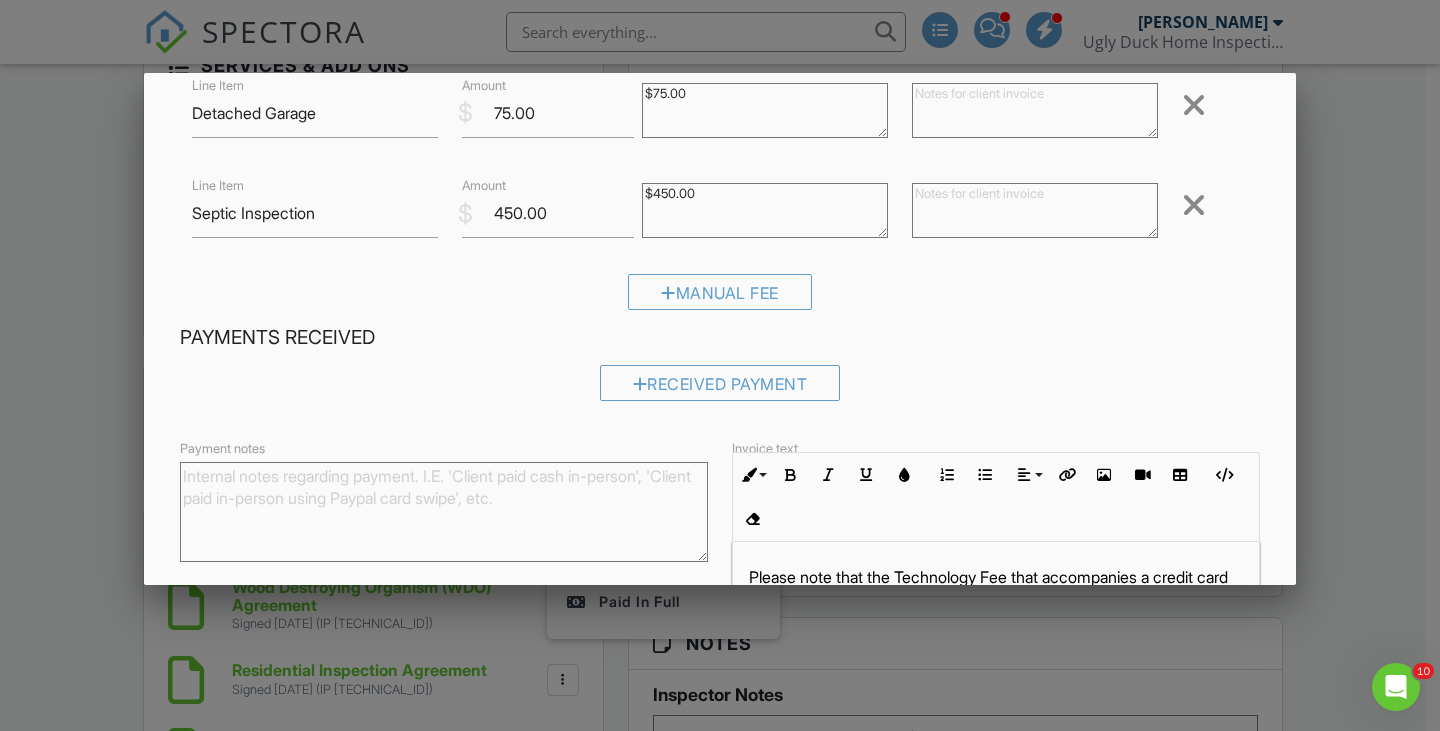 click on "Manual Fee" at bounding box center [720, 299] 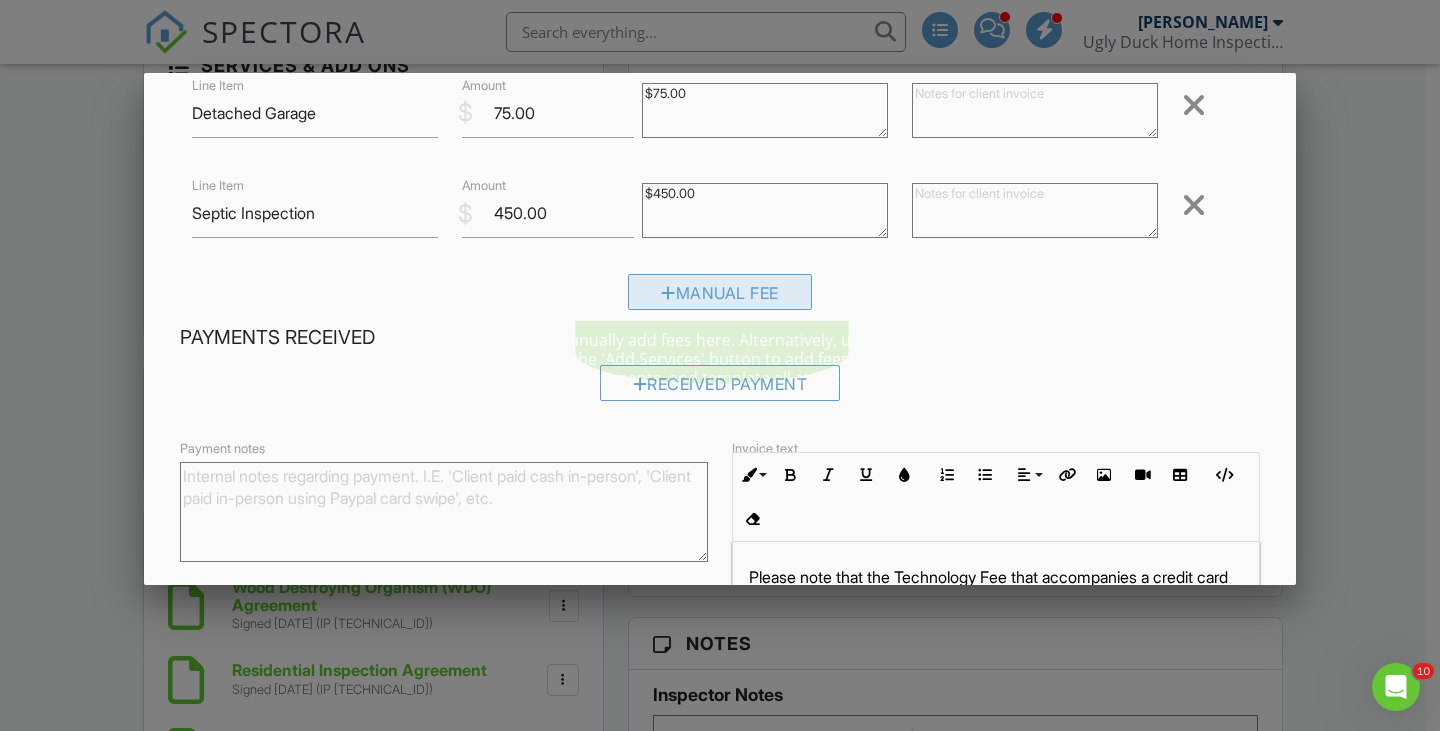 click on "Manual Fee" at bounding box center [720, 292] 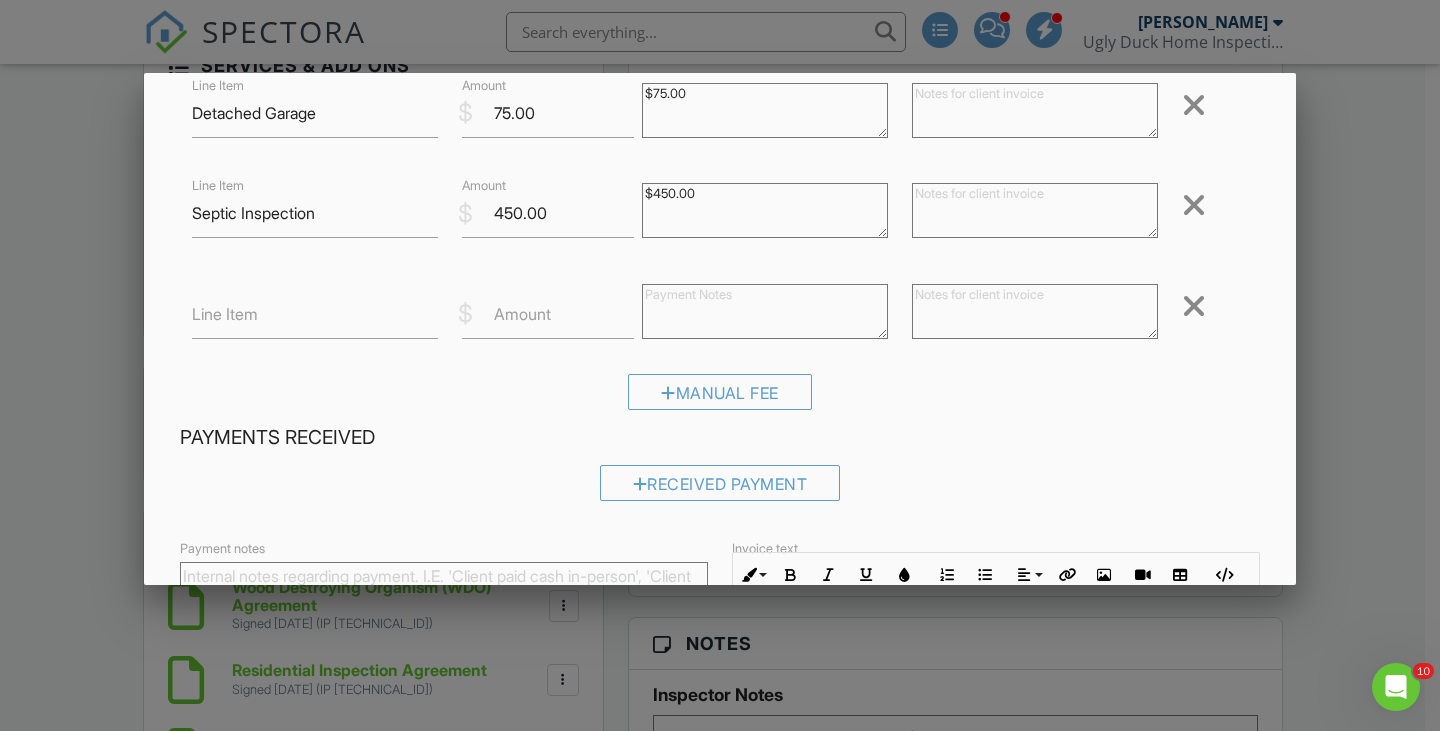 click on "Line Item" at bounding box center (225, 314) 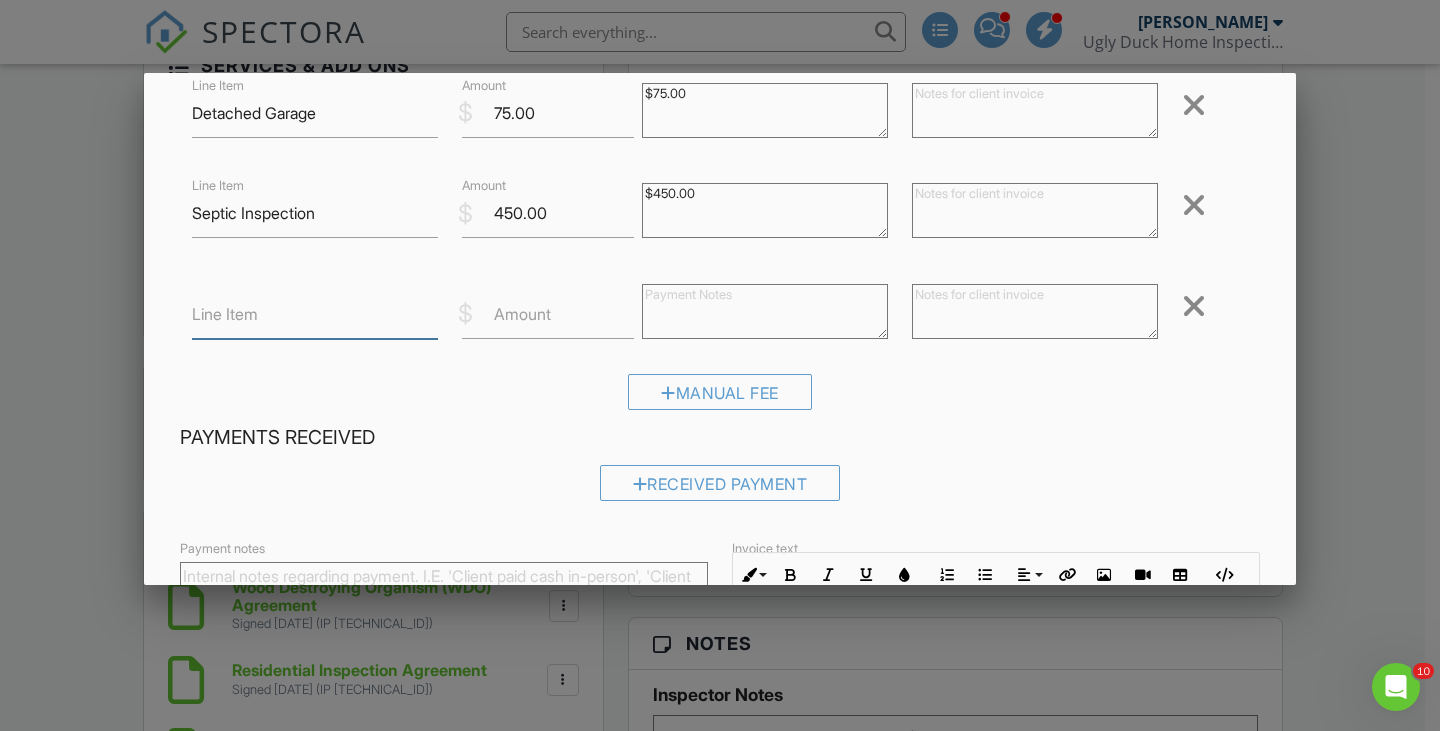 click on "Line Item" at bounding box center (315, 314) 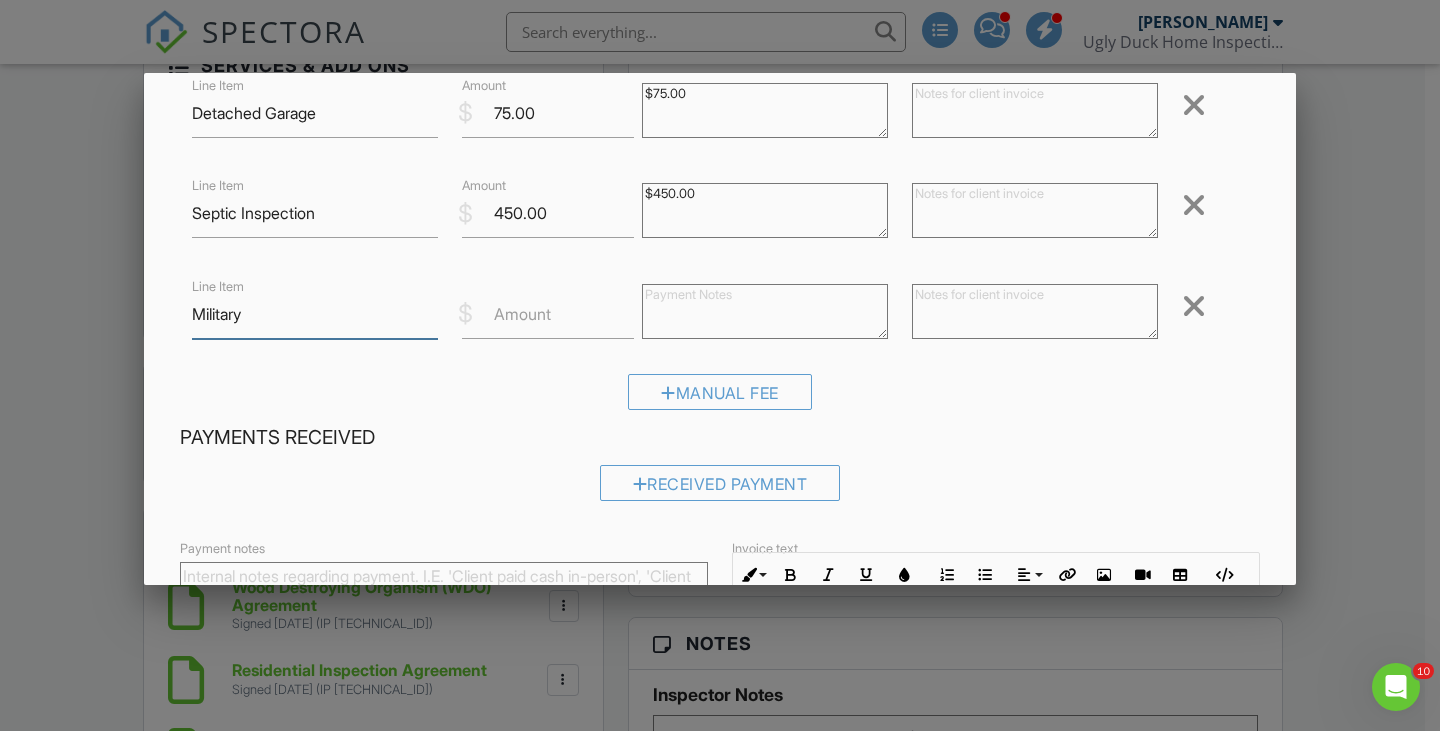 type on "Military" 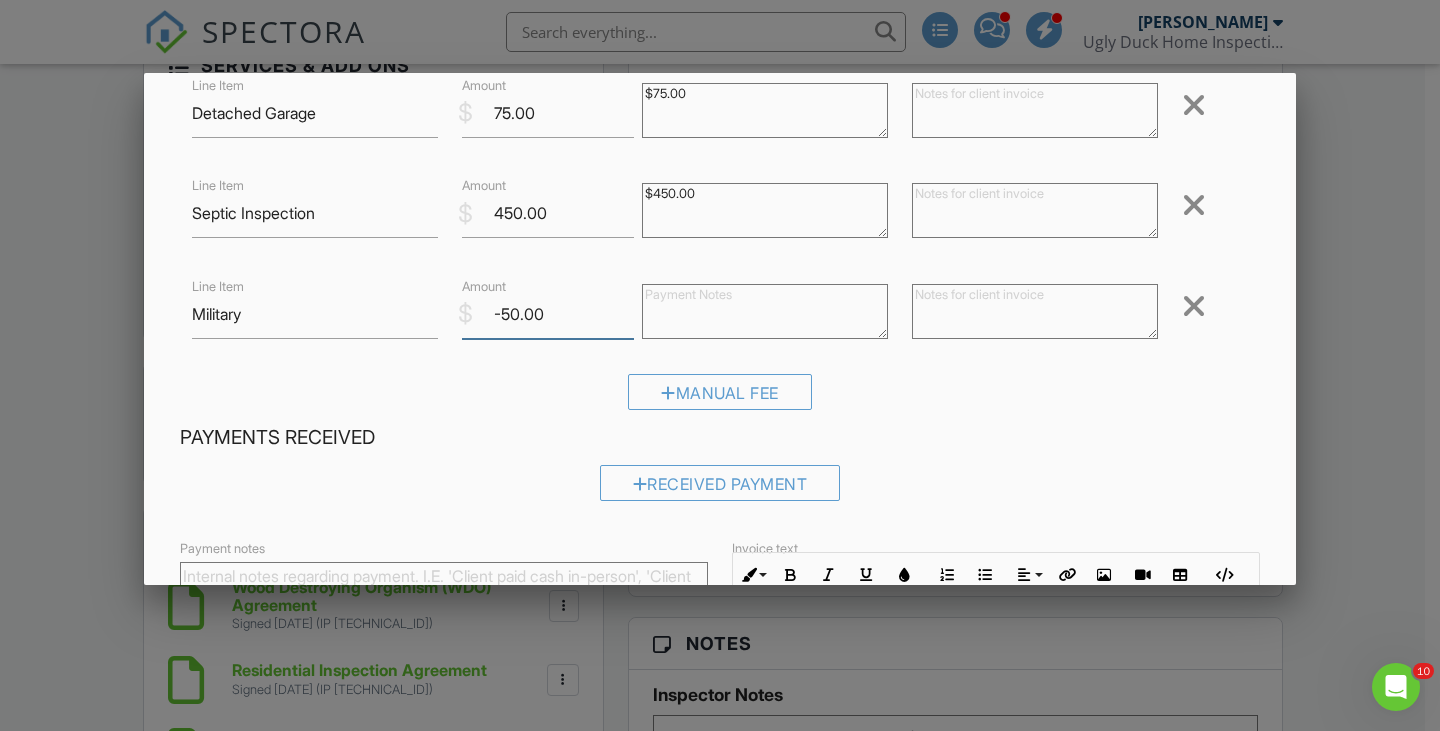type on "-50.00" 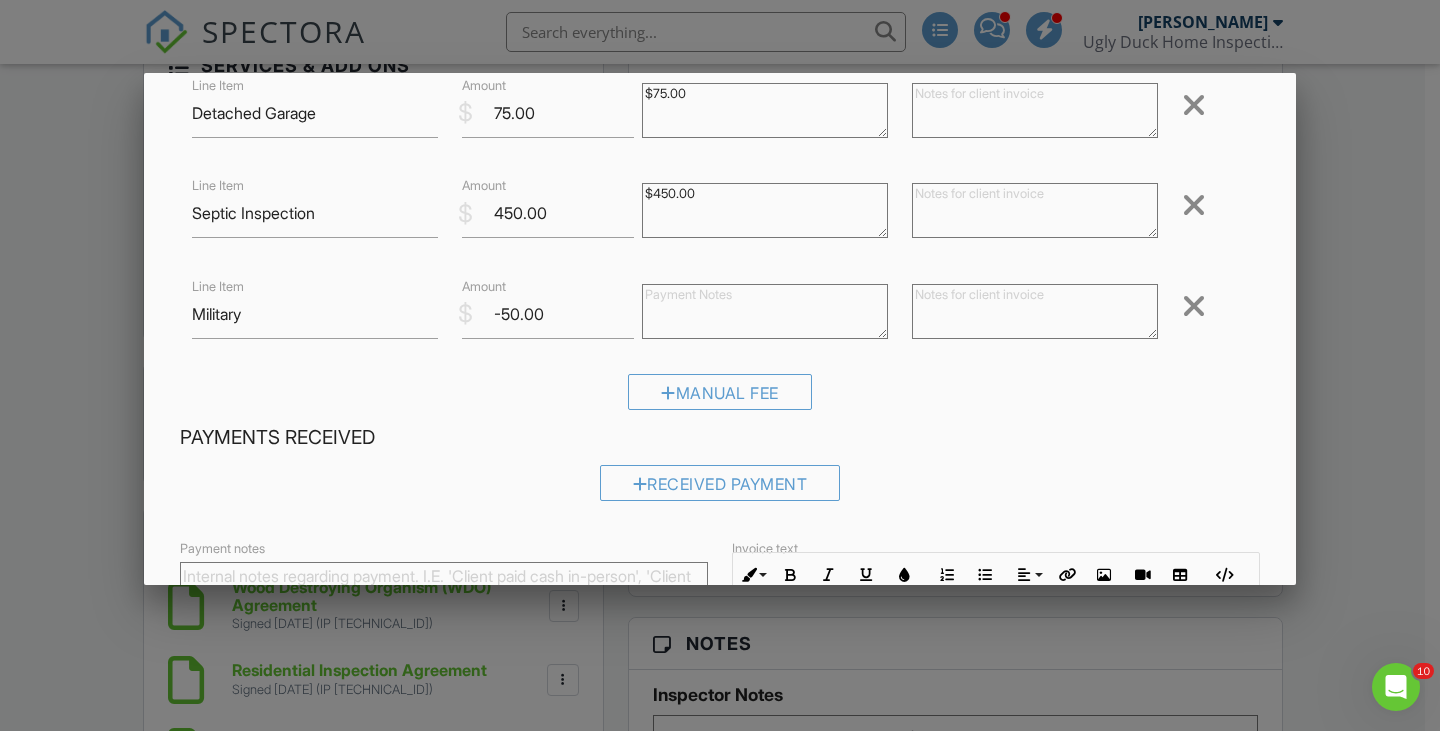 click on "Manual Fee" at bounding box center (720, 399) 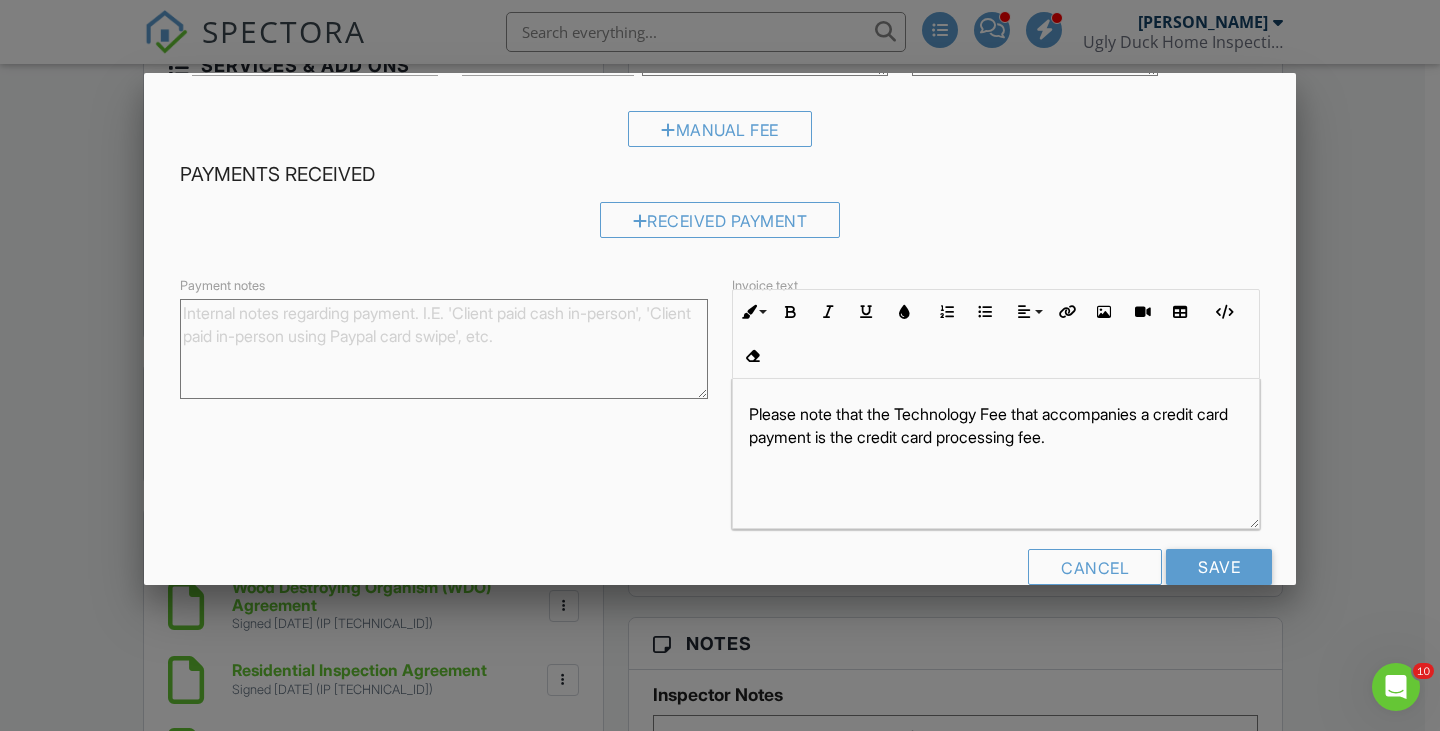 scroll, scrollTop: 647, scrollLeft: 0, axis: vertical 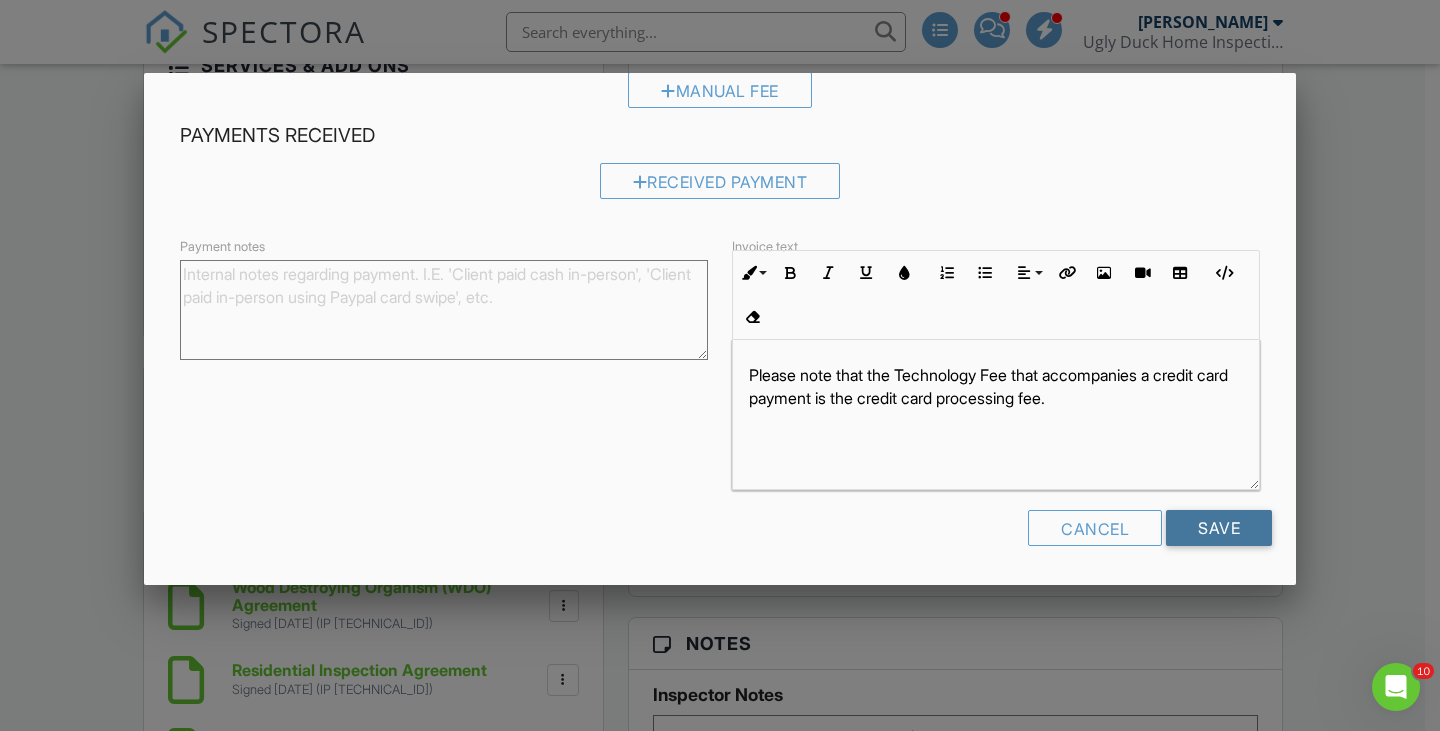 click on "Save" at bounding box center [1219, 528] 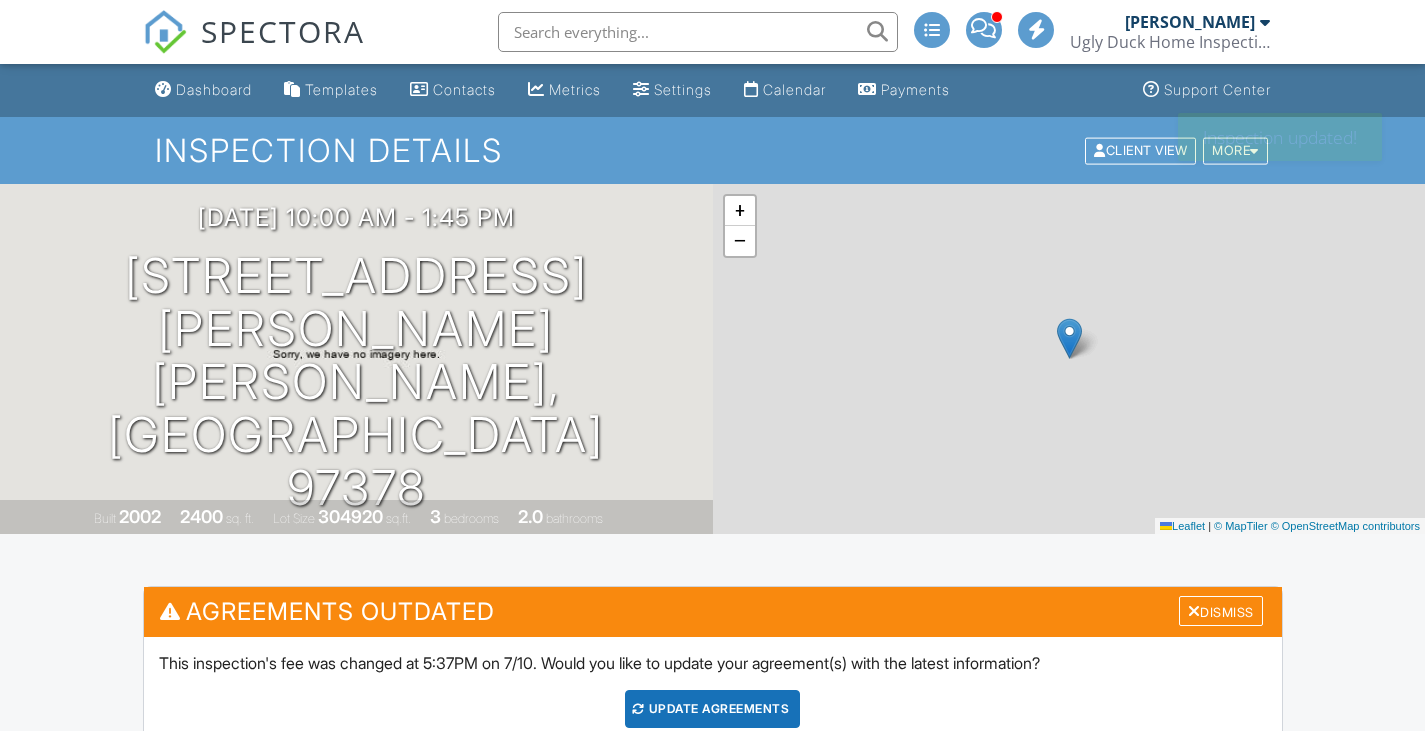 scroll, scrollTop: 0, scrollLeft: 0, axis: both 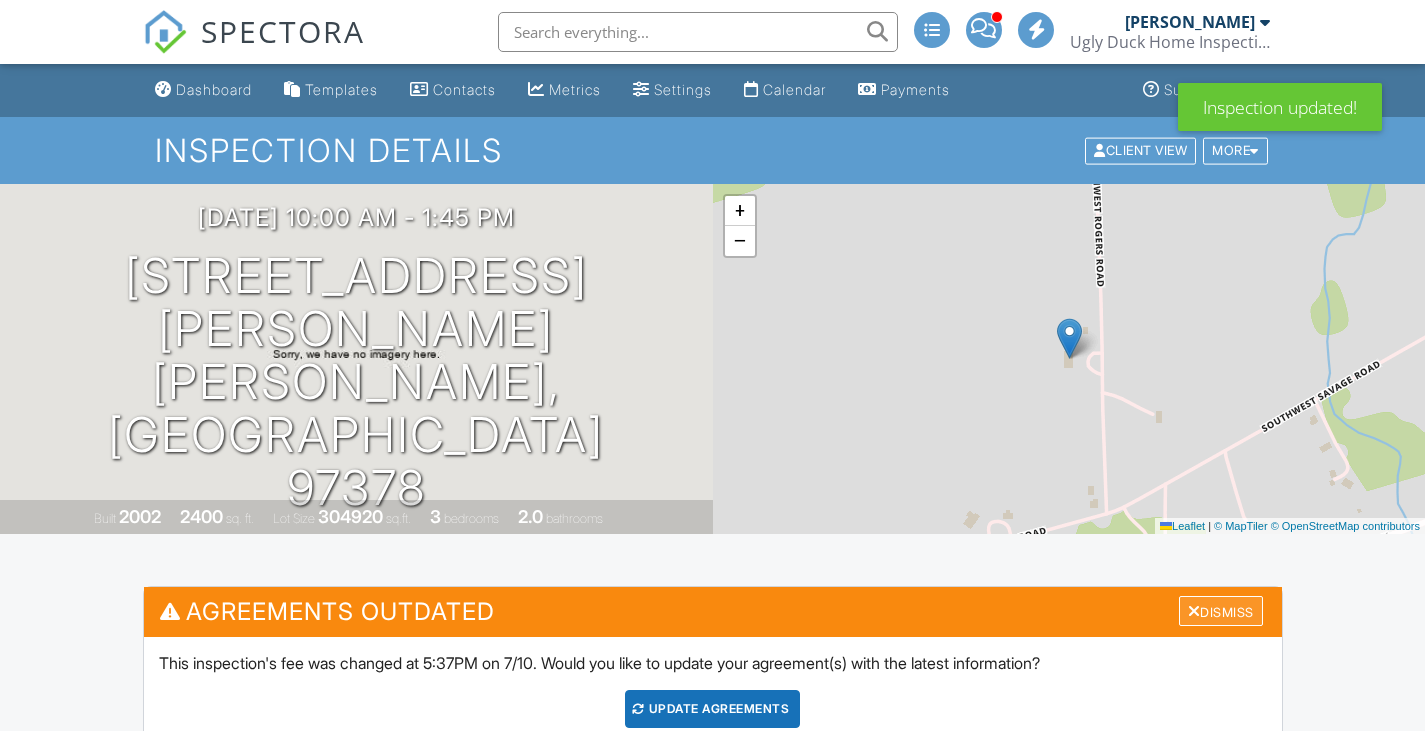 click on "Dismiss" at bounding box center (1221, 611) 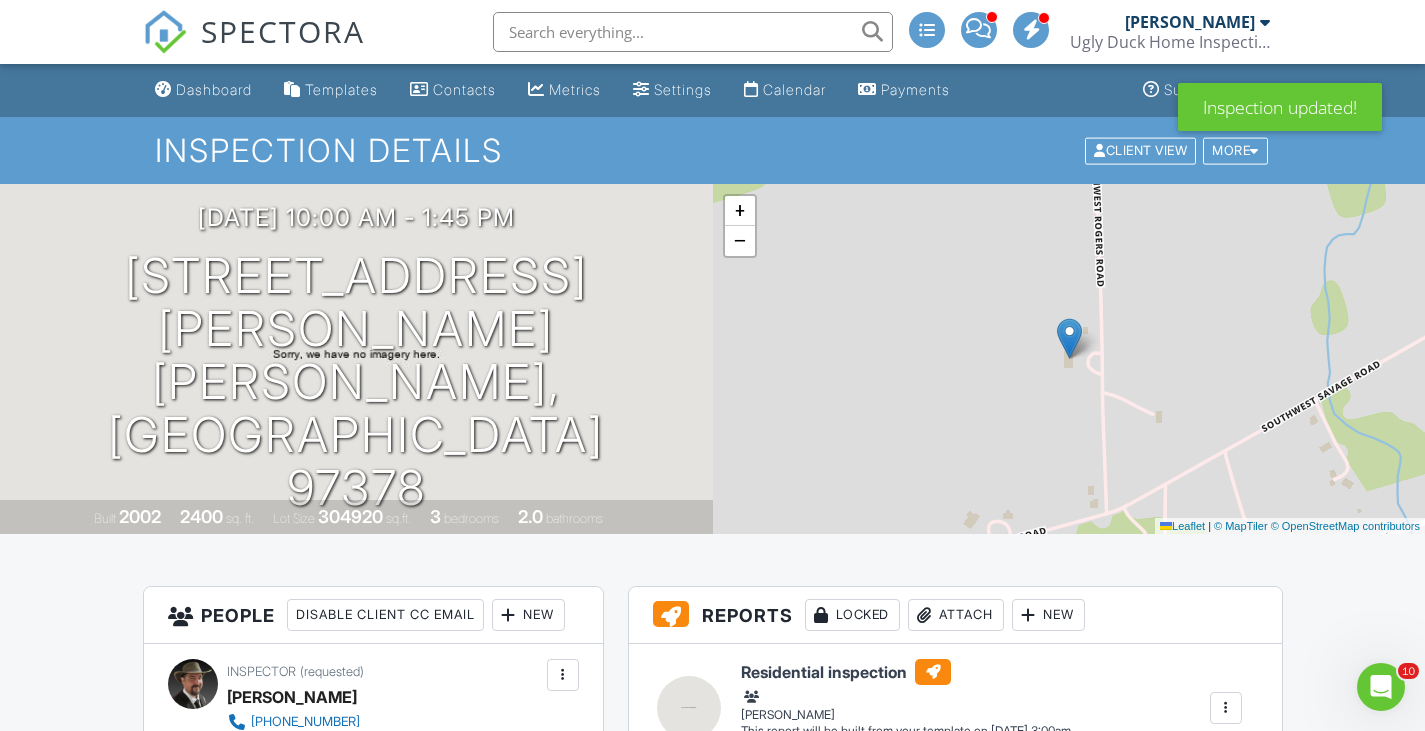 scroll, scrollTop: 0, scrollLeft: 0, axis: both 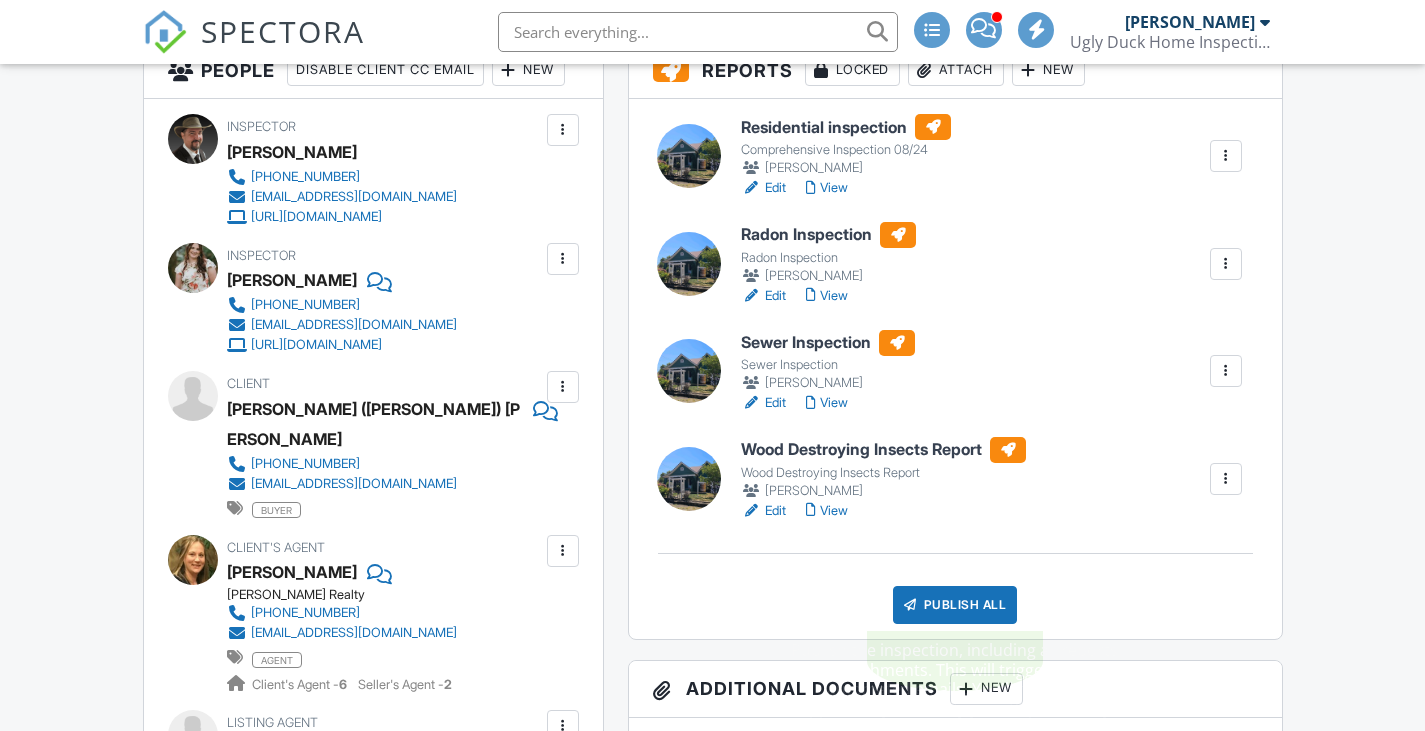 click on "Publish All" at bounding box center [955, 605] 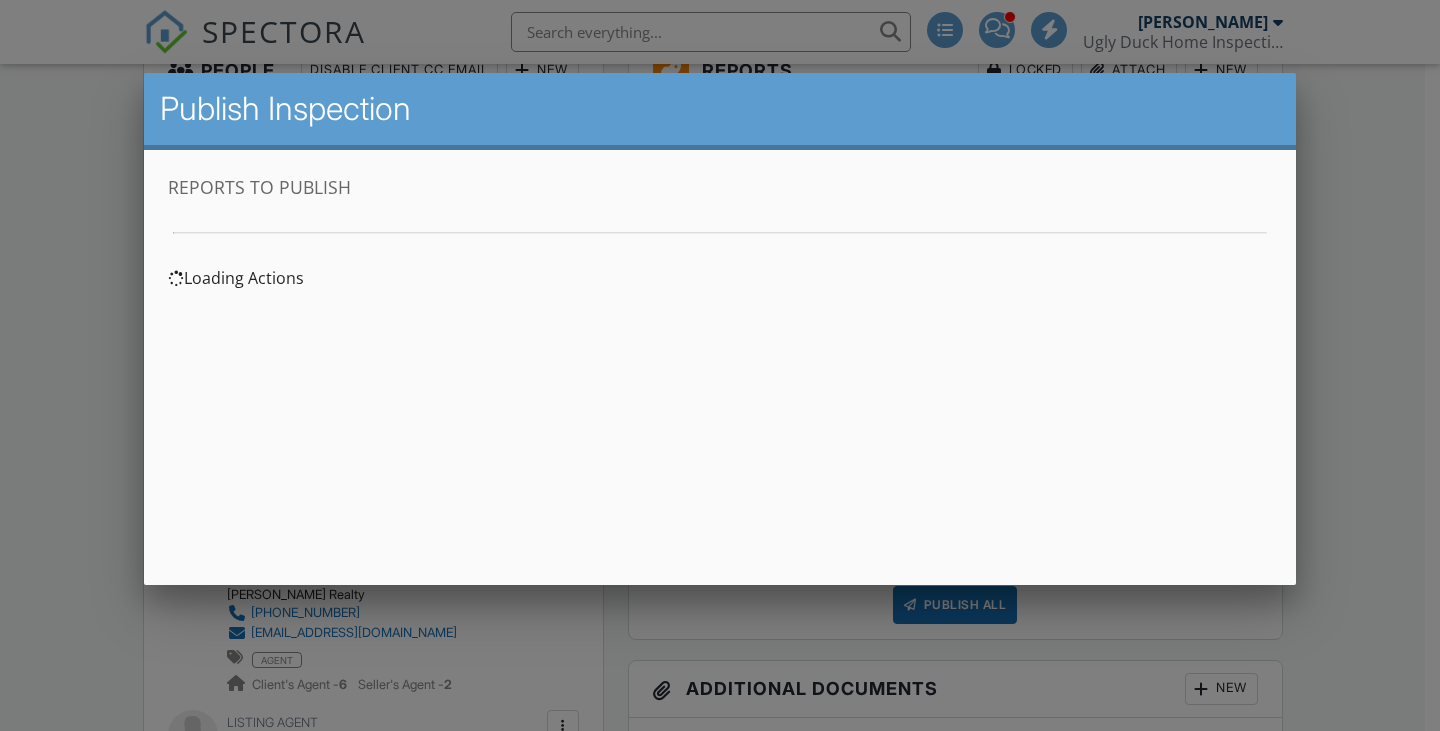scroll, scrollTop: 0, scrollLeft: 0, axis: both 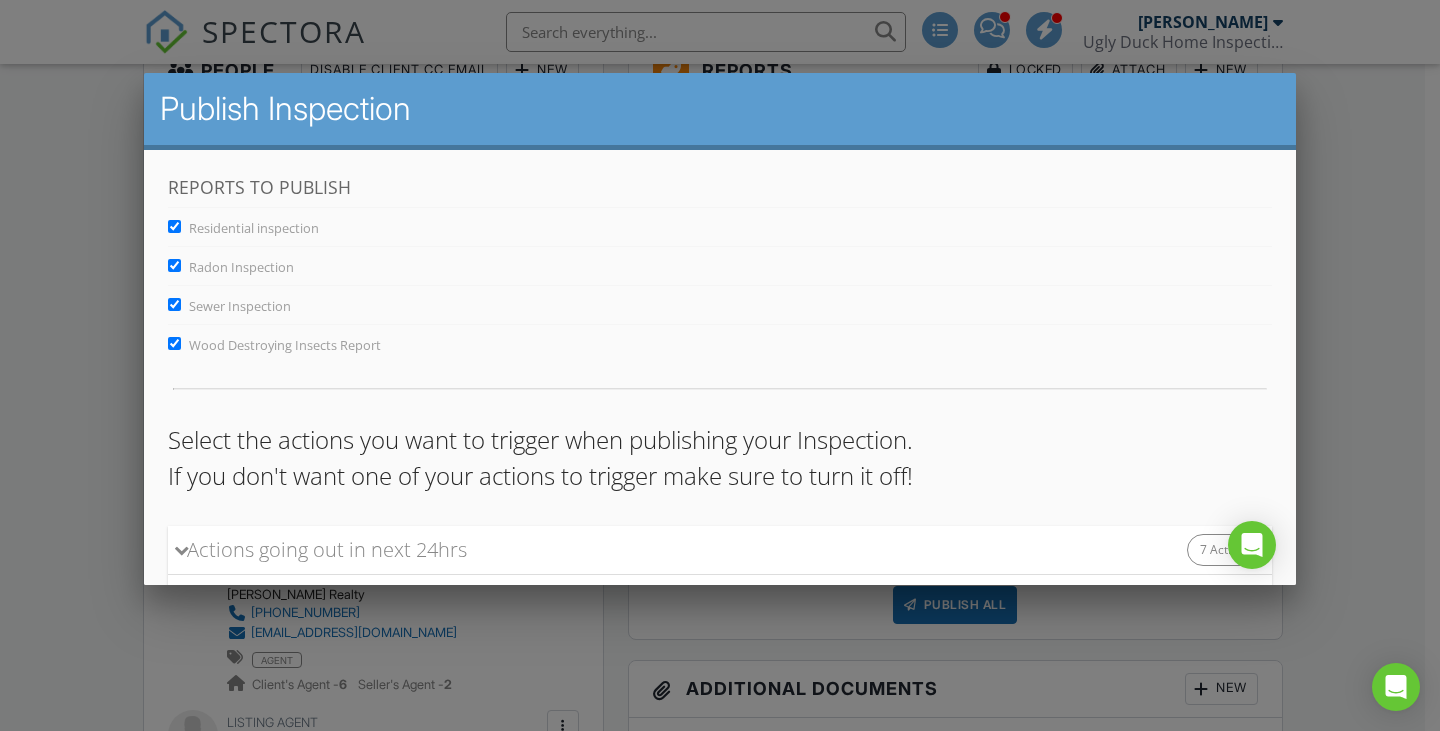 click on "Radon Inspection" at bounding box center [174, 265] 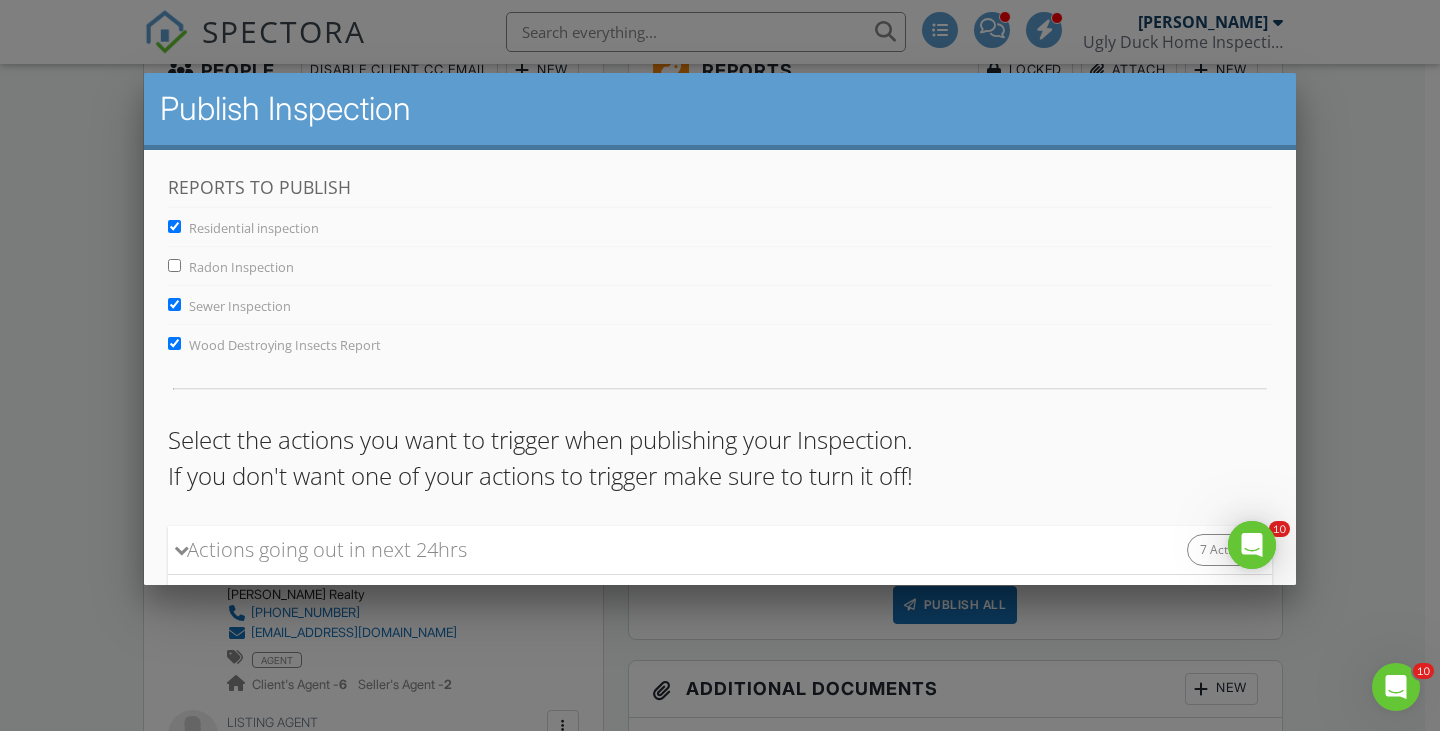 scroll, scrollTop: 0, scrollLeft: 0, axis: both 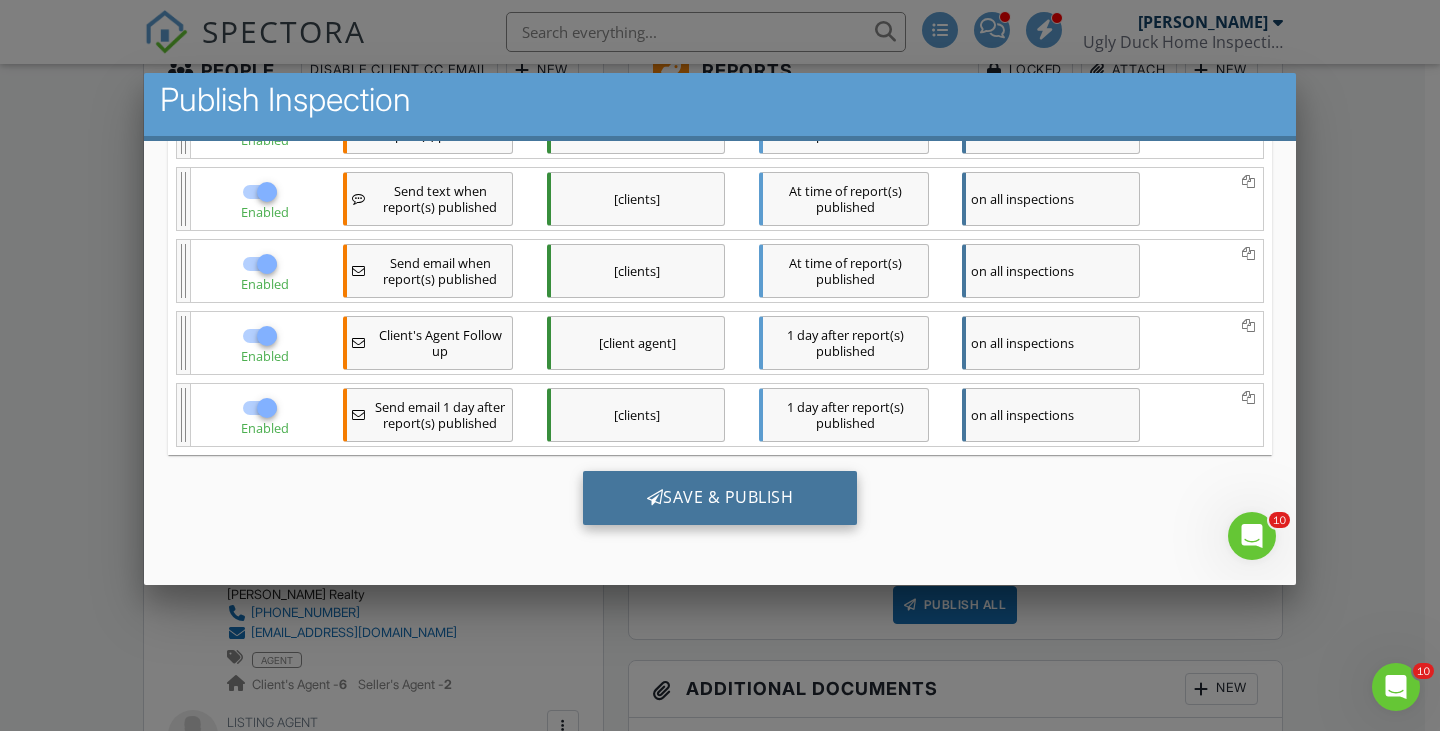 click on "Save & Publish" at bounding box center (720, 498) 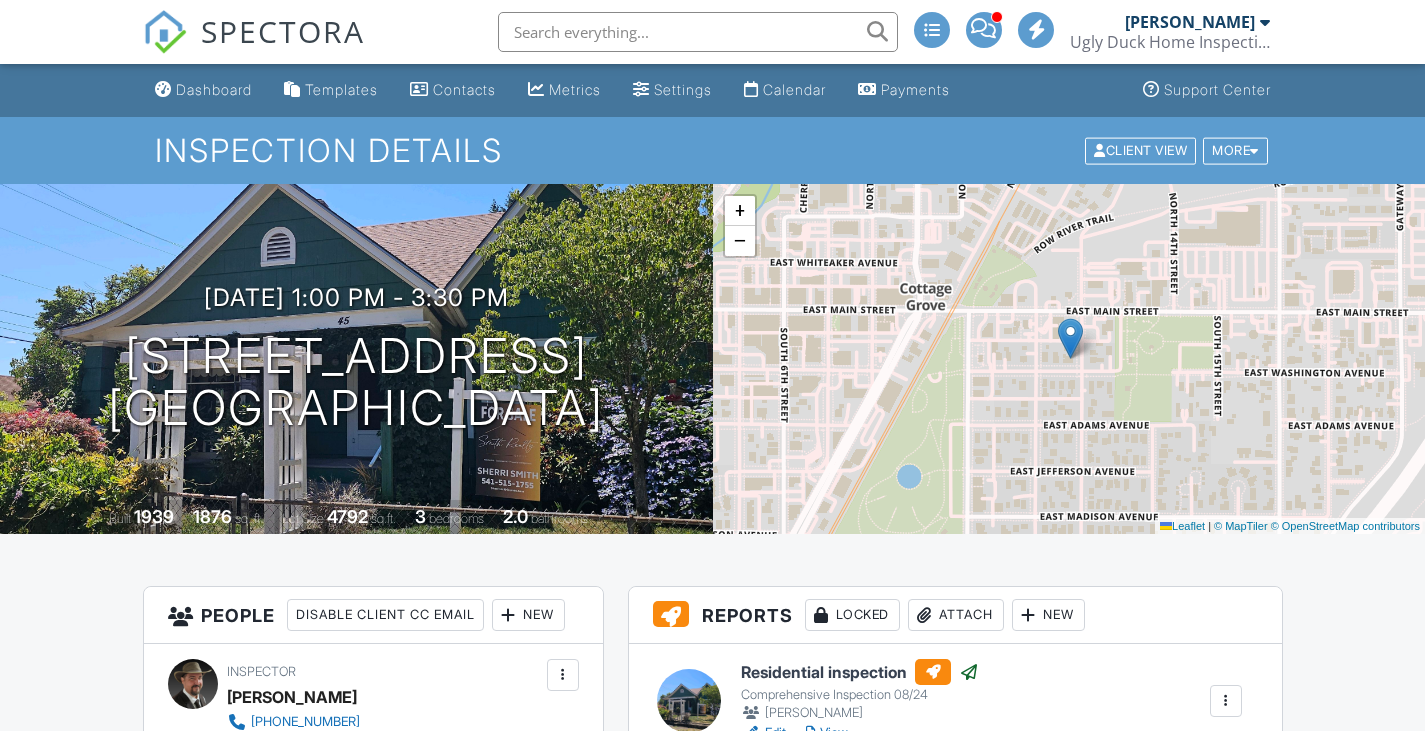 scroll, scrollTop: 0, scrollLeft: 0, axis: both 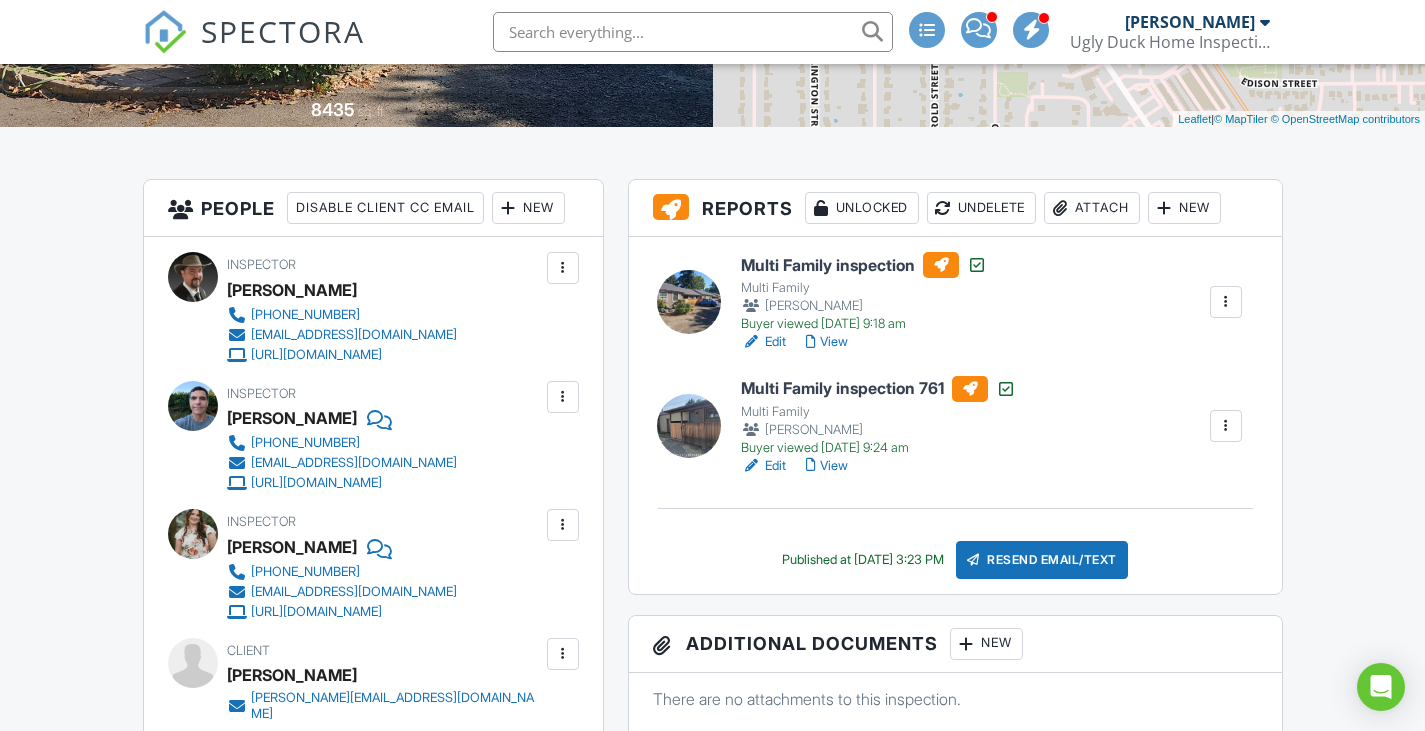 click on "Multi Family inspection" at bounding box center [864, 265] 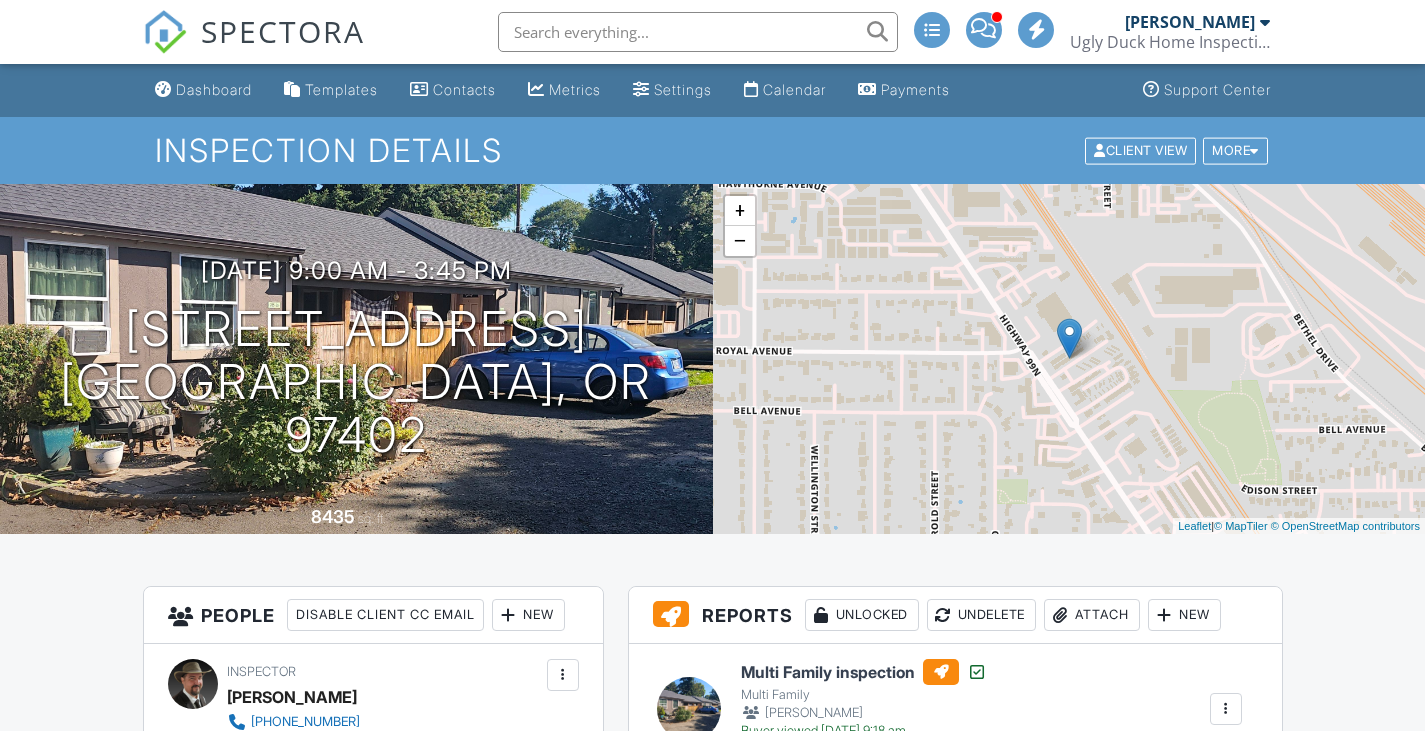 scroll, scrollTop: 175, scrollLeft: 0, axis: vertical 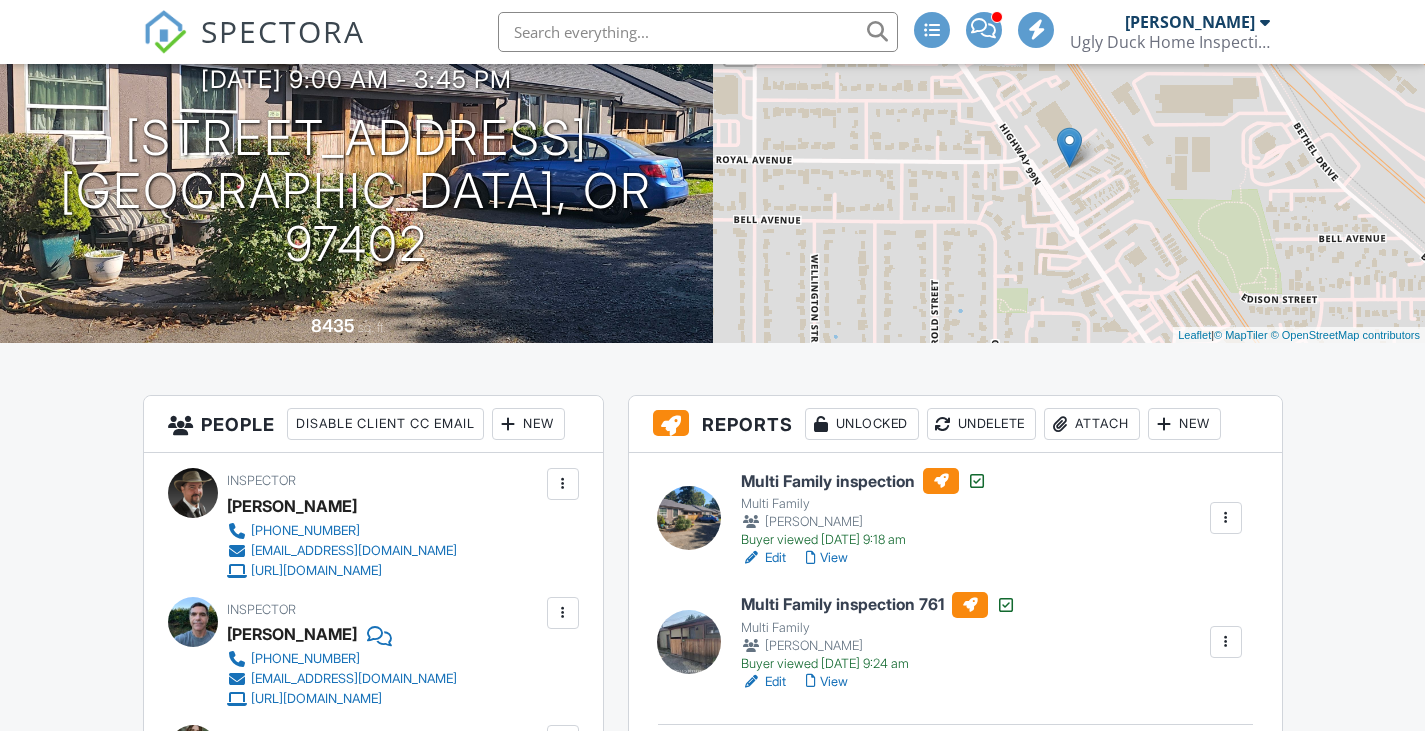 click on "SPECTORA
Kurvin Gordon
Ugly Duck Home Inspections
Role:
Inspector
Change Role
Dashboard
New Inspection
Inspections
Calendar
Template Editor
Contacts
Automations
Team
Metrics
Payments
Data Exports
Time Tracking
Billing
Conversations
Tasks
Reporting
Advanced
Equipment
Settings
What's New
Sign Out
Change Active Role
Your account has more than one possible role. Please choose how you'd like to view the site:
Company/Agency
City
Role
Dashboard
Templates
Contacts
Metrics
Settings
Calendar
Payments
Support Center
Inspection Details
Client View
More" at bounding box center (712, 2039) 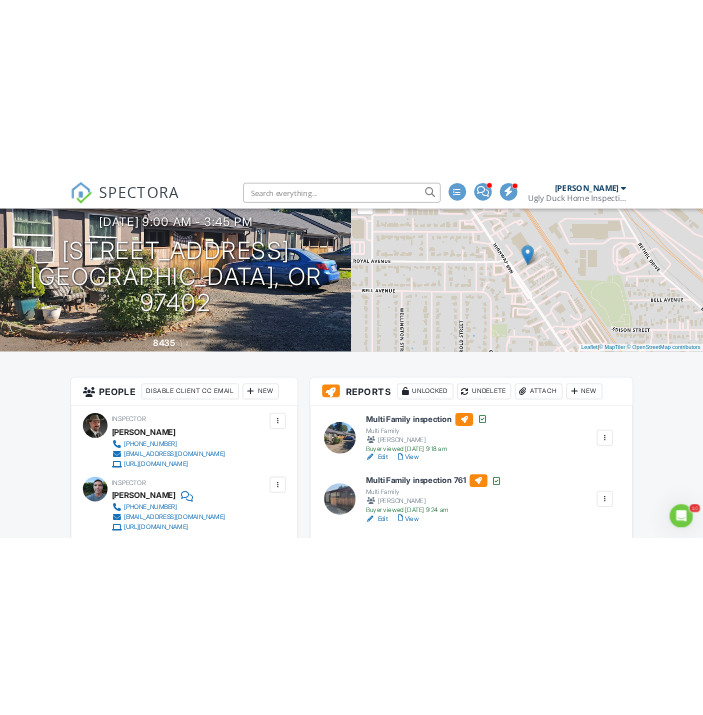 scroll, scrollTop: 0, scrollLeft: 0, axis: both 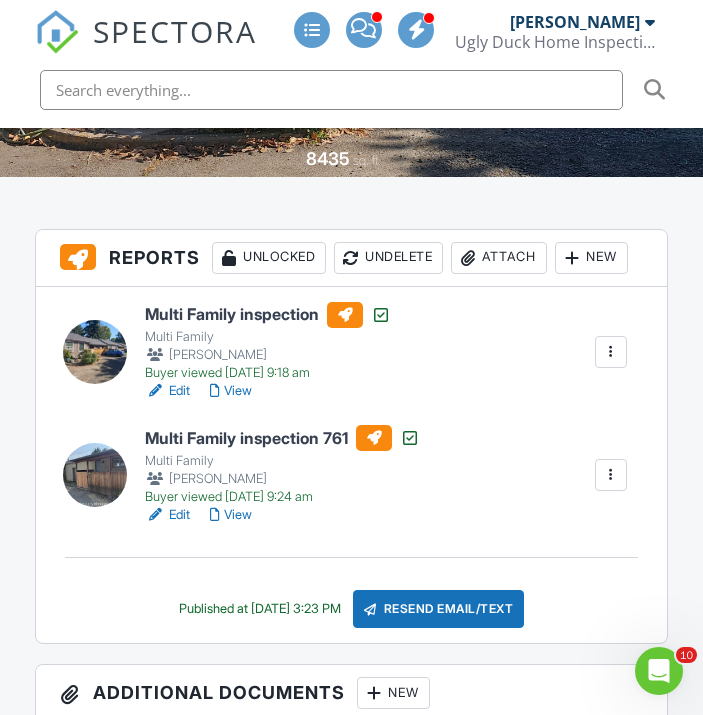 click on "Multi Family inspection" at bounding box center (268, 315) 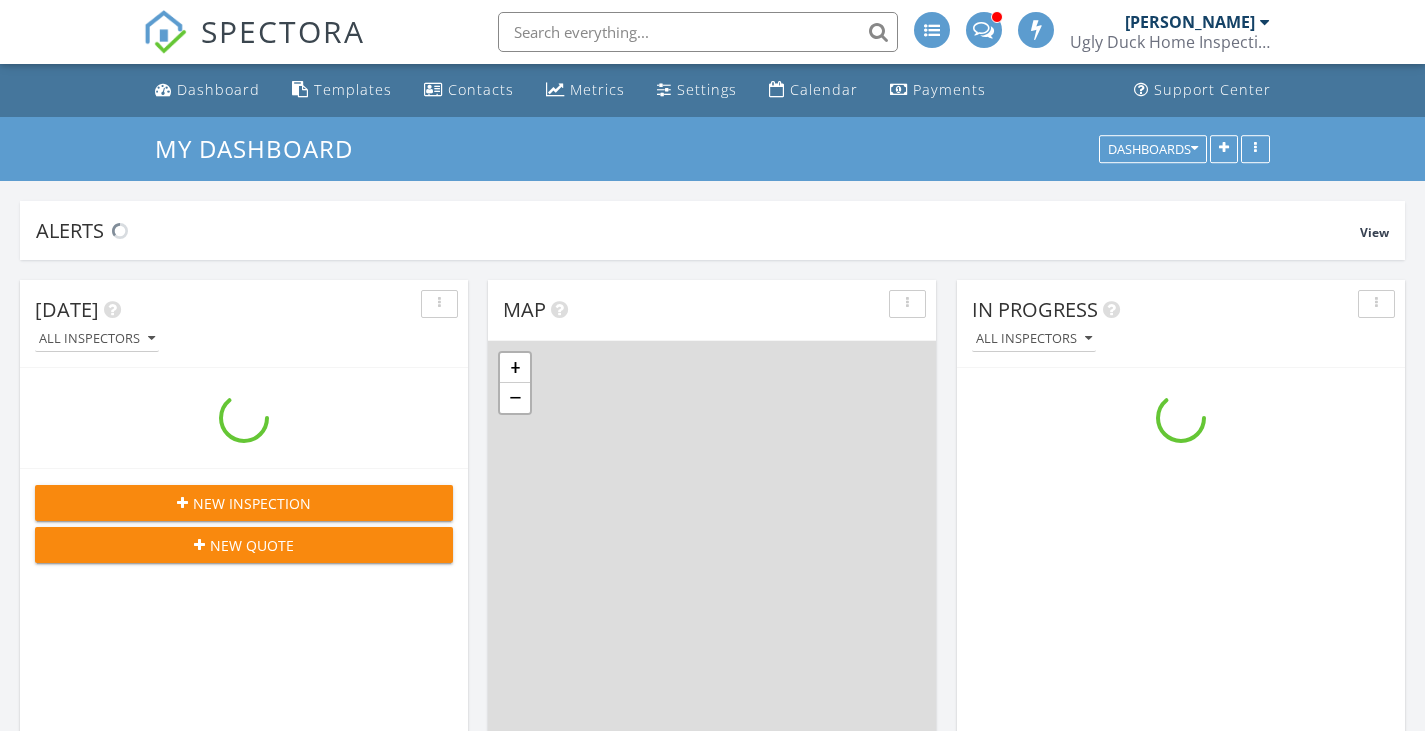 scroll, scrollTop: 0, scrollLeft: 0, axis: both 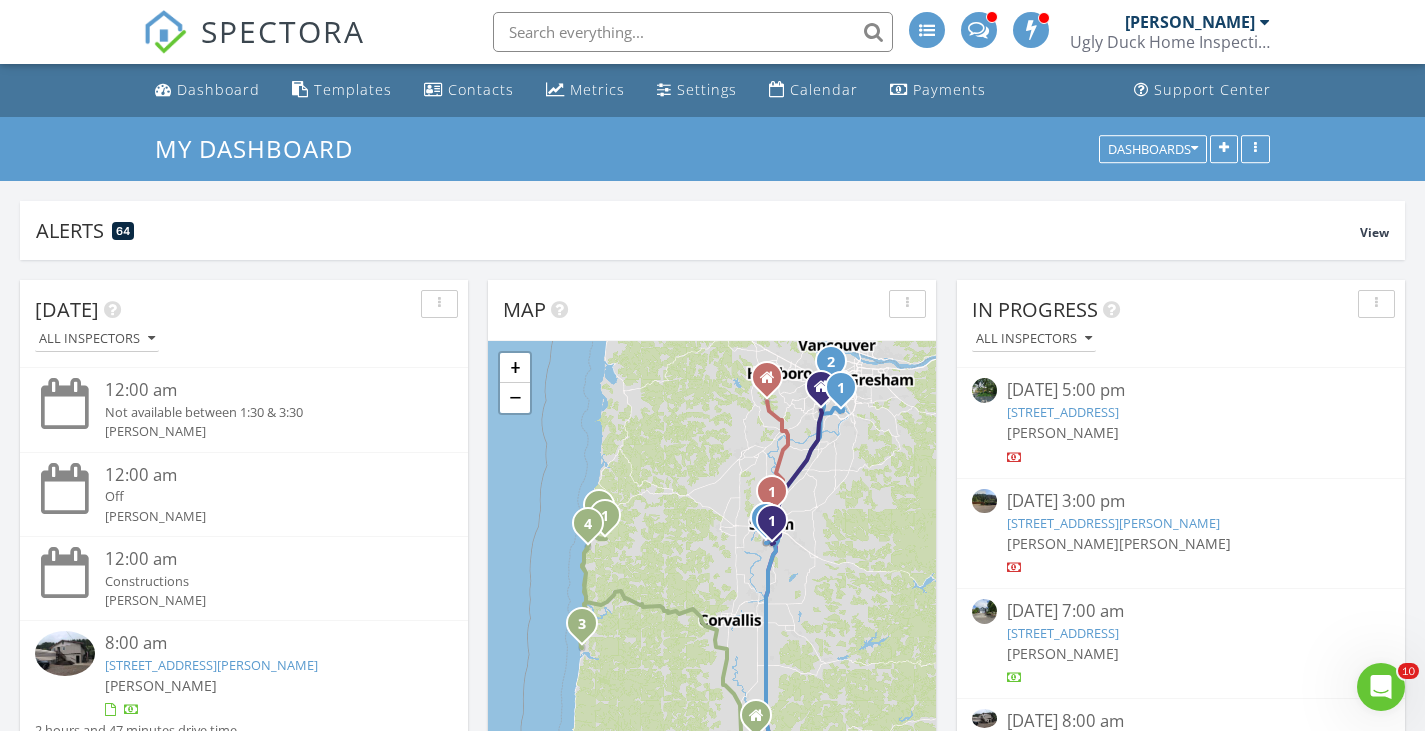 click at bounding box center [693, 32] 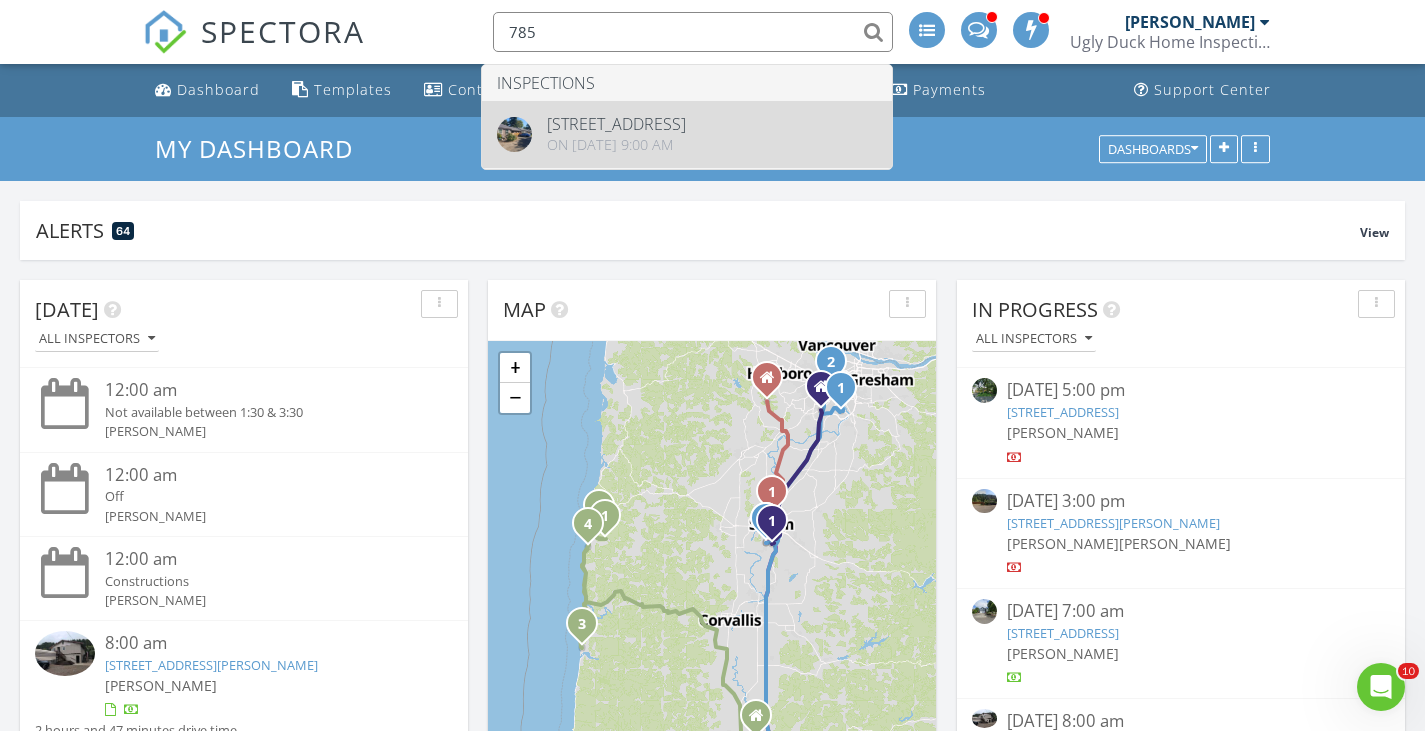 type on "785" 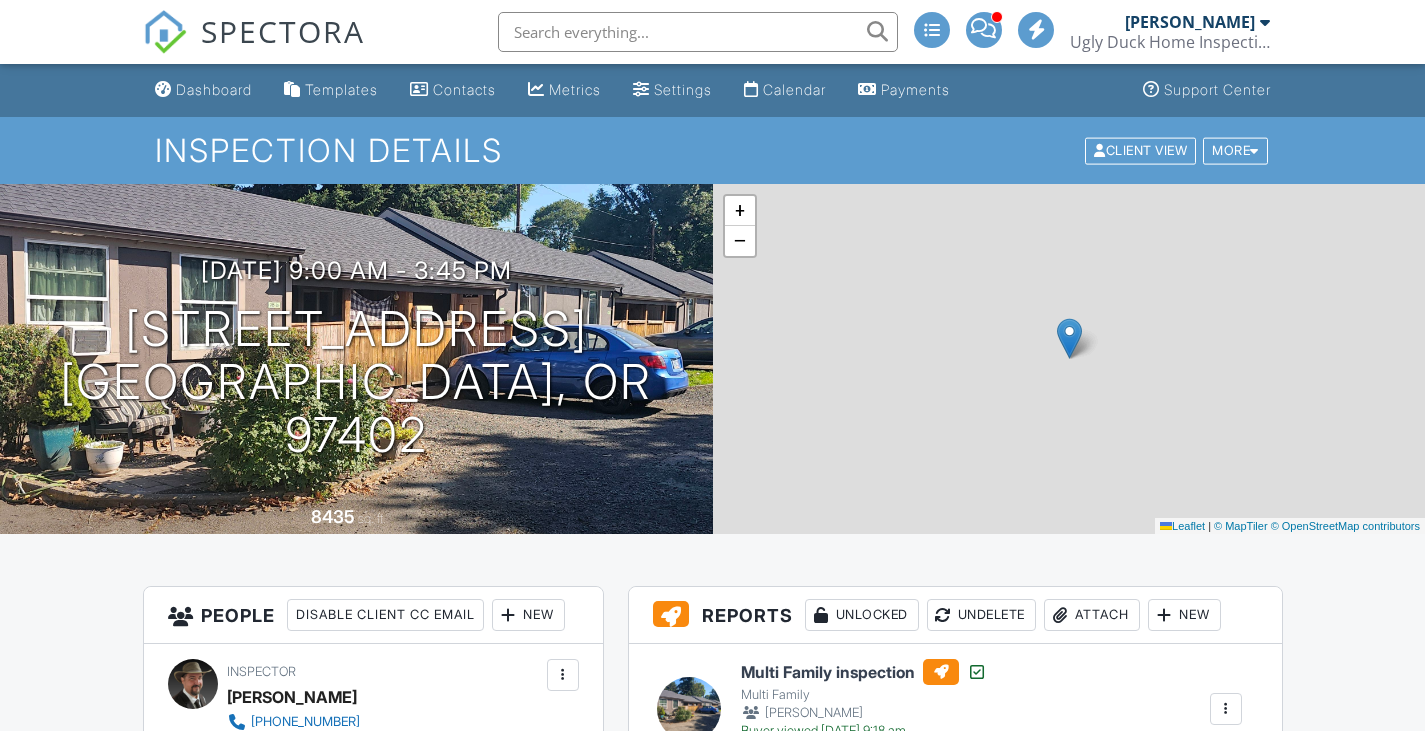 scroll, scrollTop: 0, scrollLeft: 0, axis: both 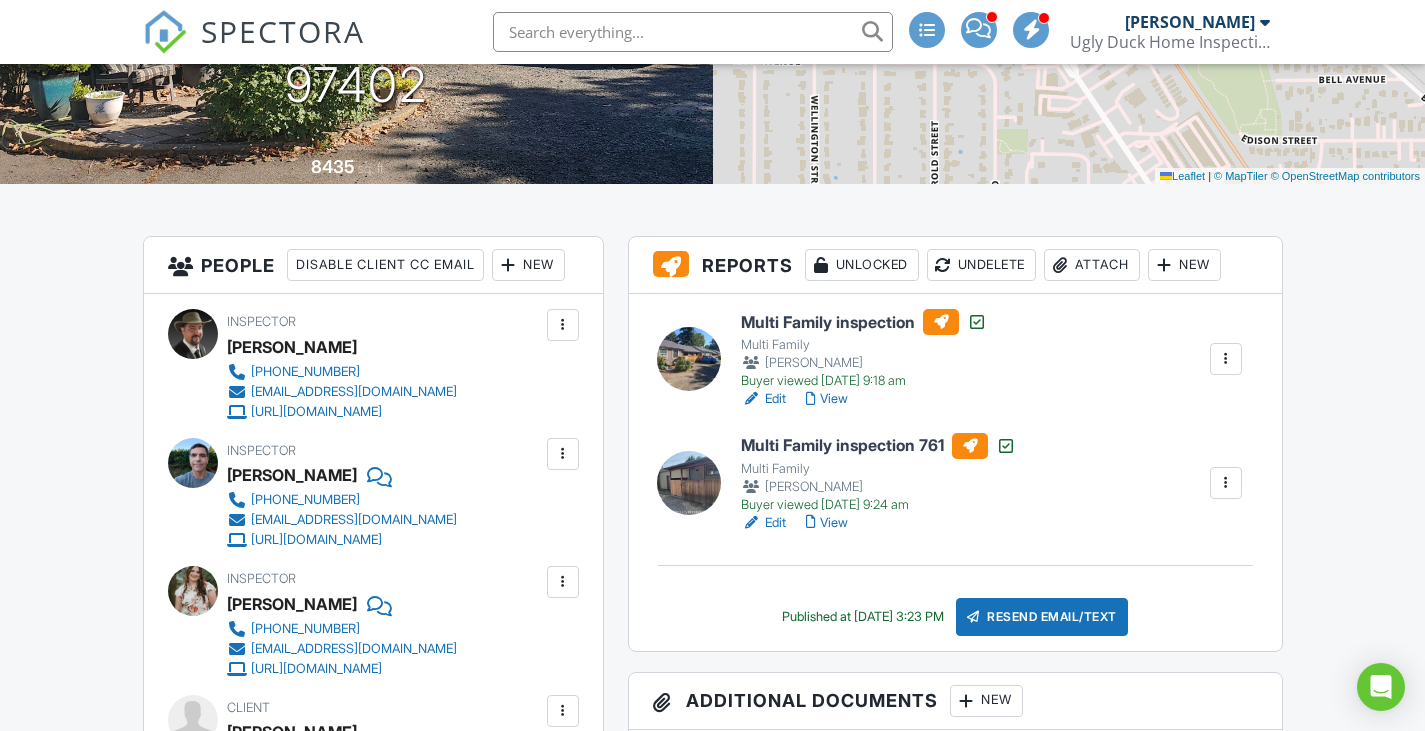 click on "Attach" at bounding box center [1092, 265] 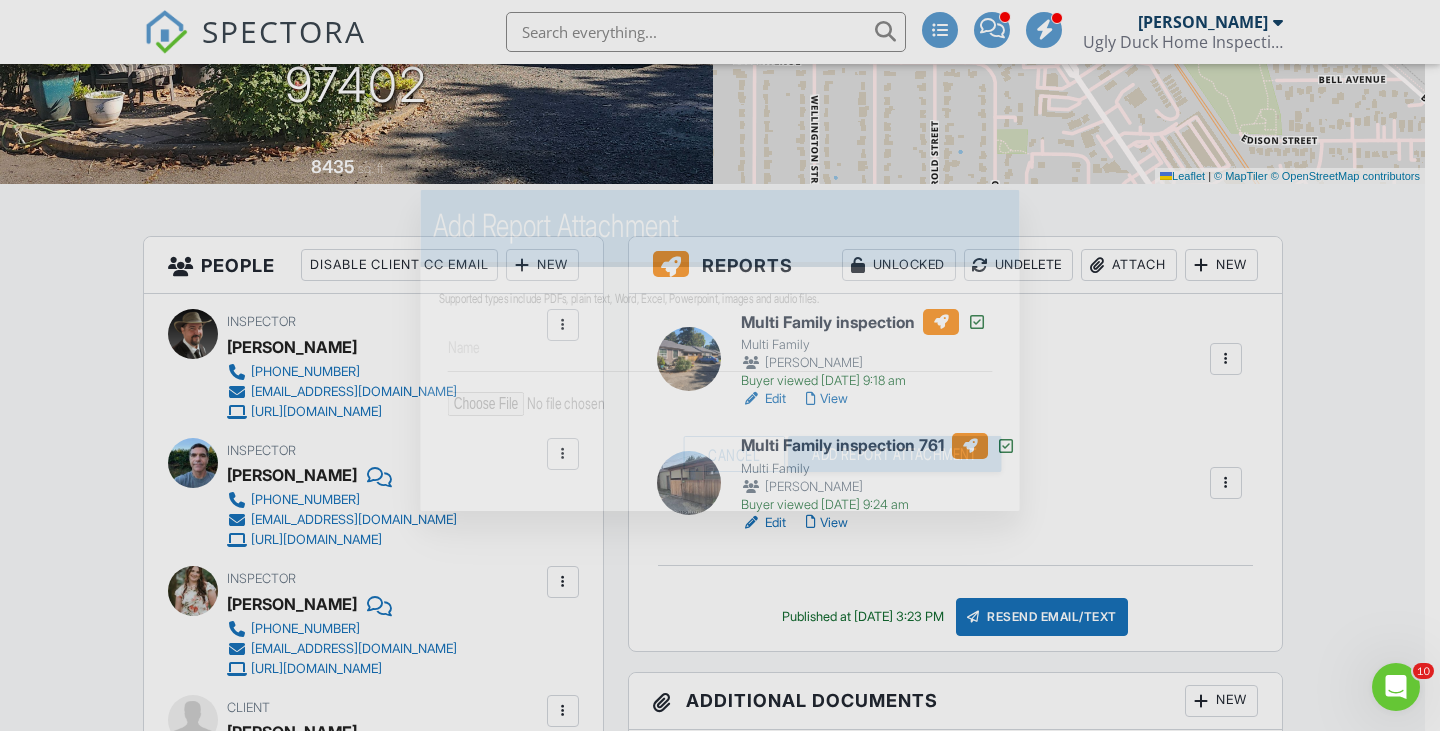 scroll, scrollTop: 0, scrollLeft: 0, axis: both 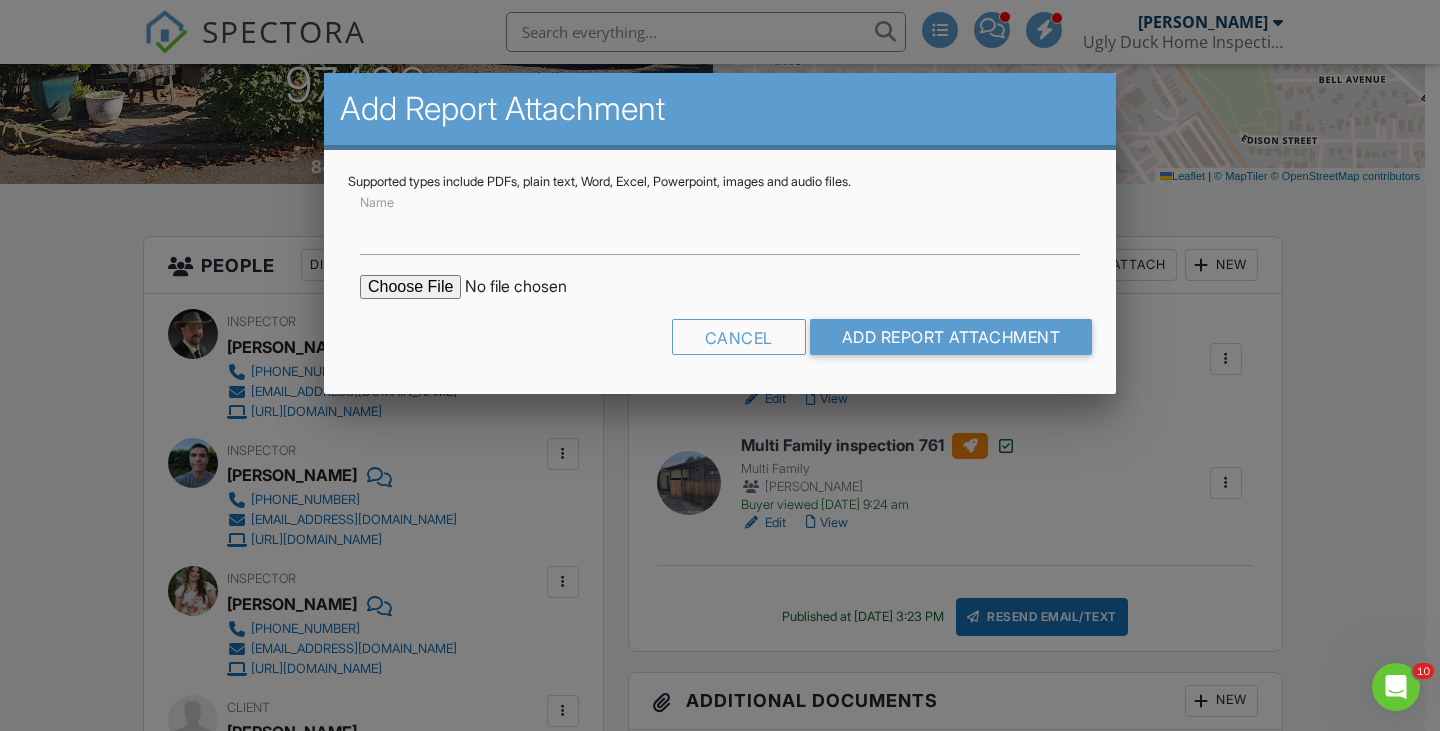 click at bounding box center (530, 287) 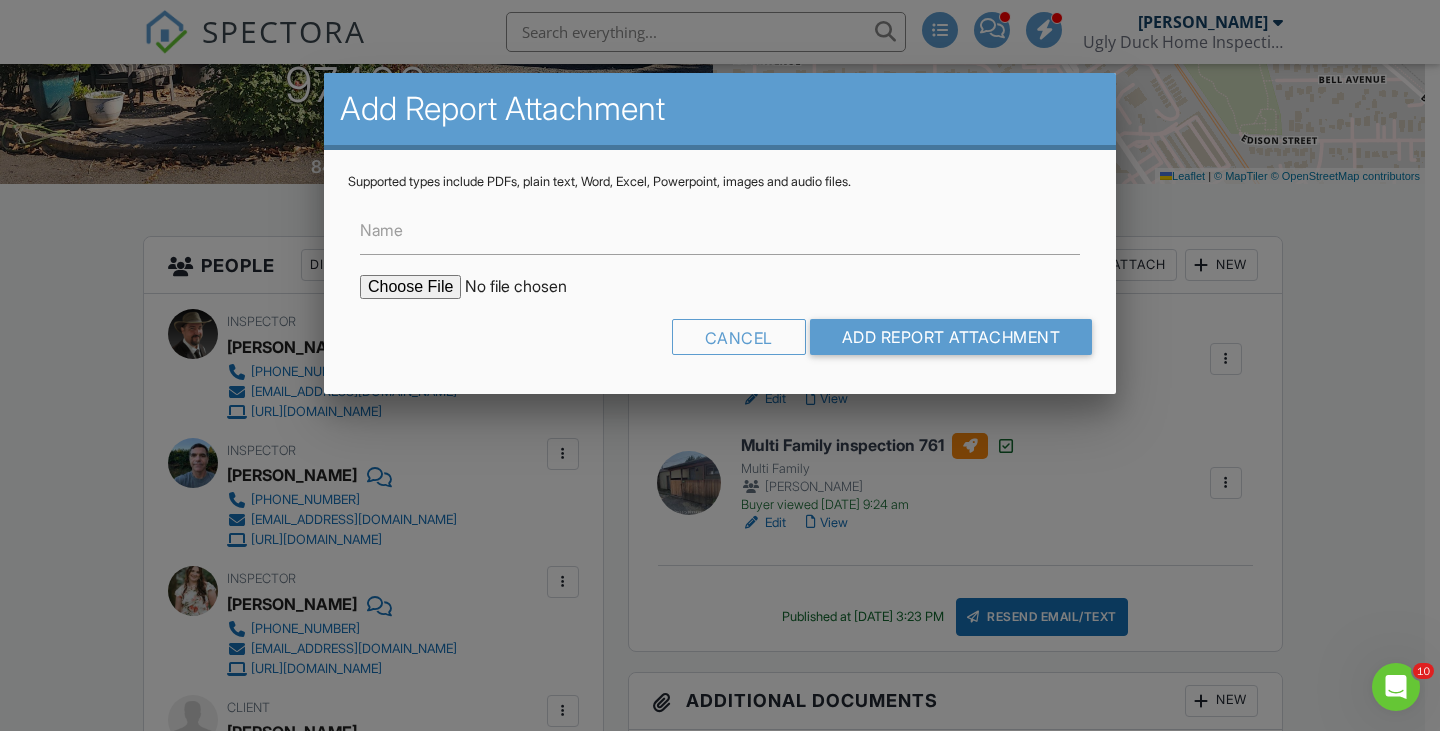 click at bounding box center (530, 287) 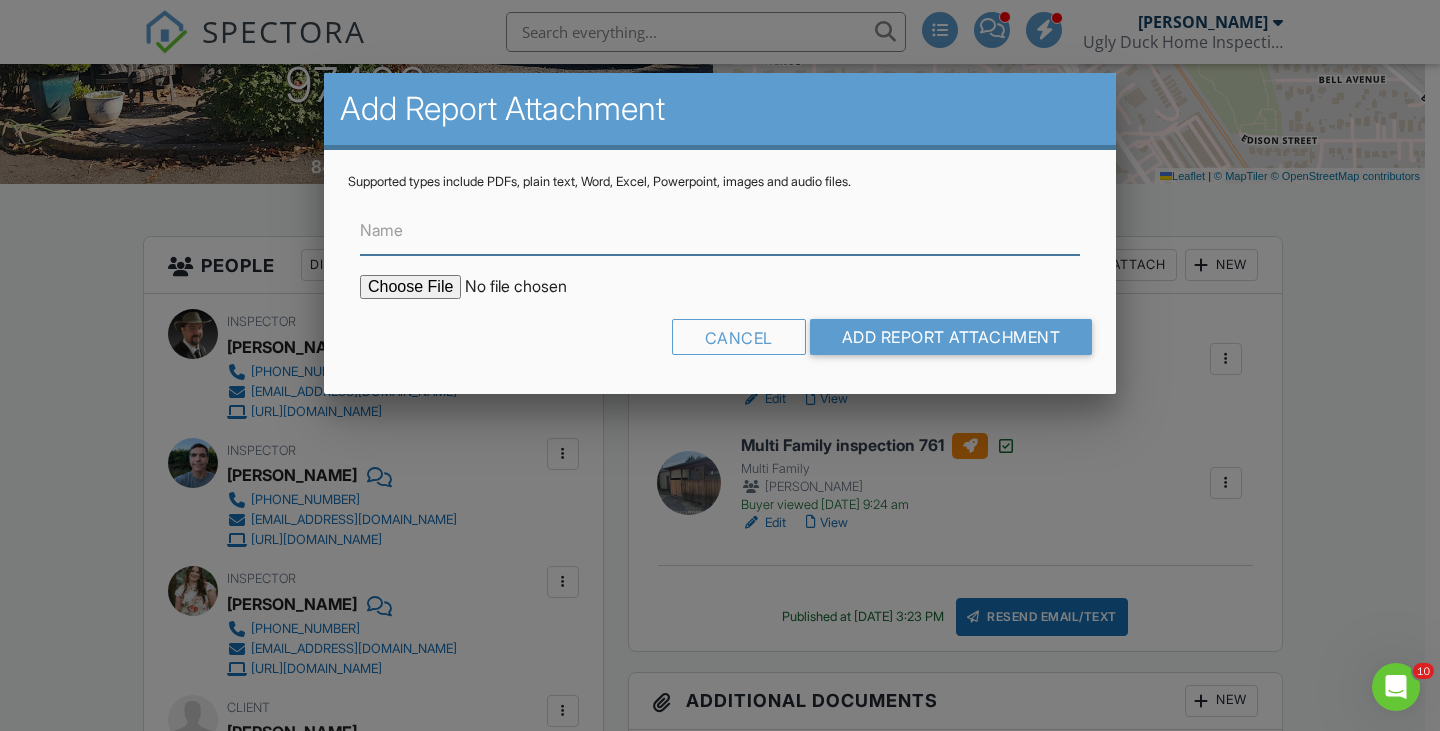 click on "Name" at bounding box center (720, 230) 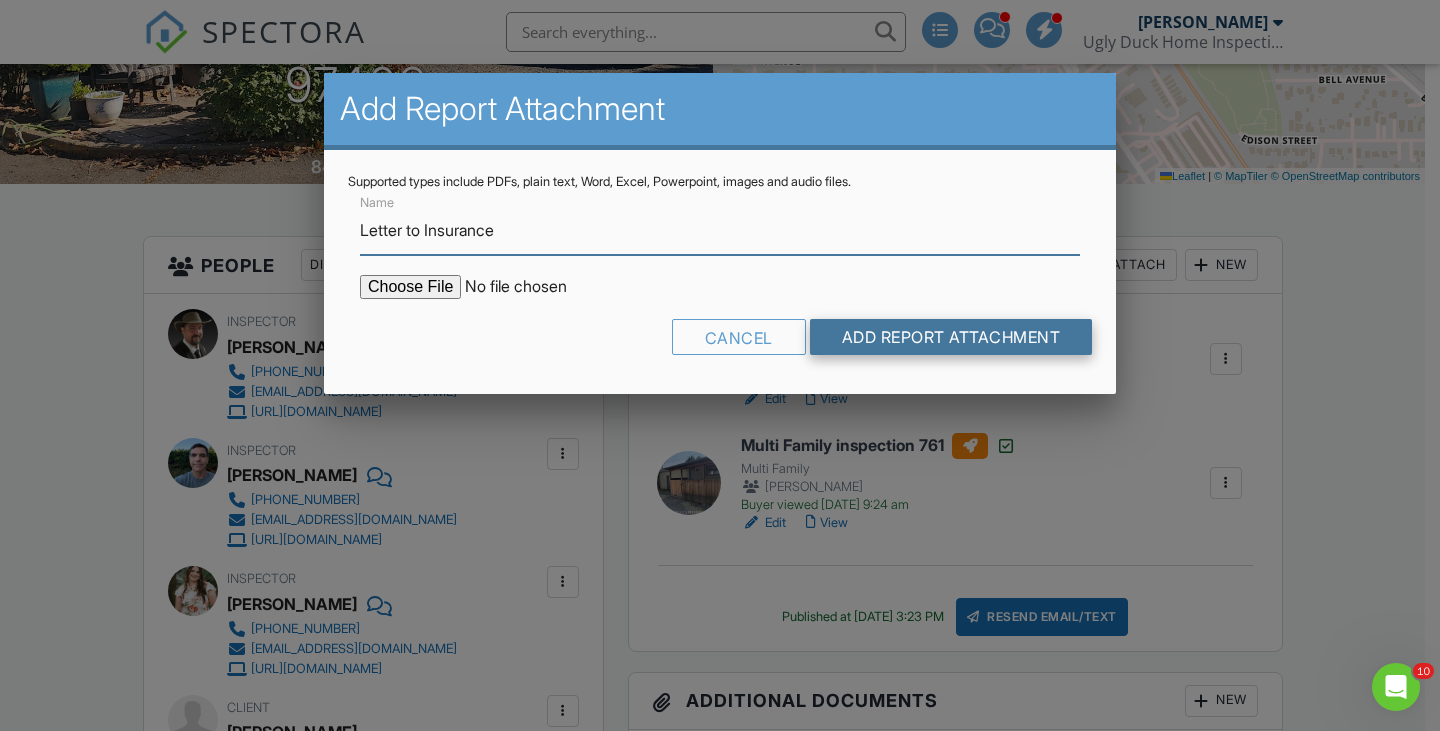 type on "Letter to Insurance" 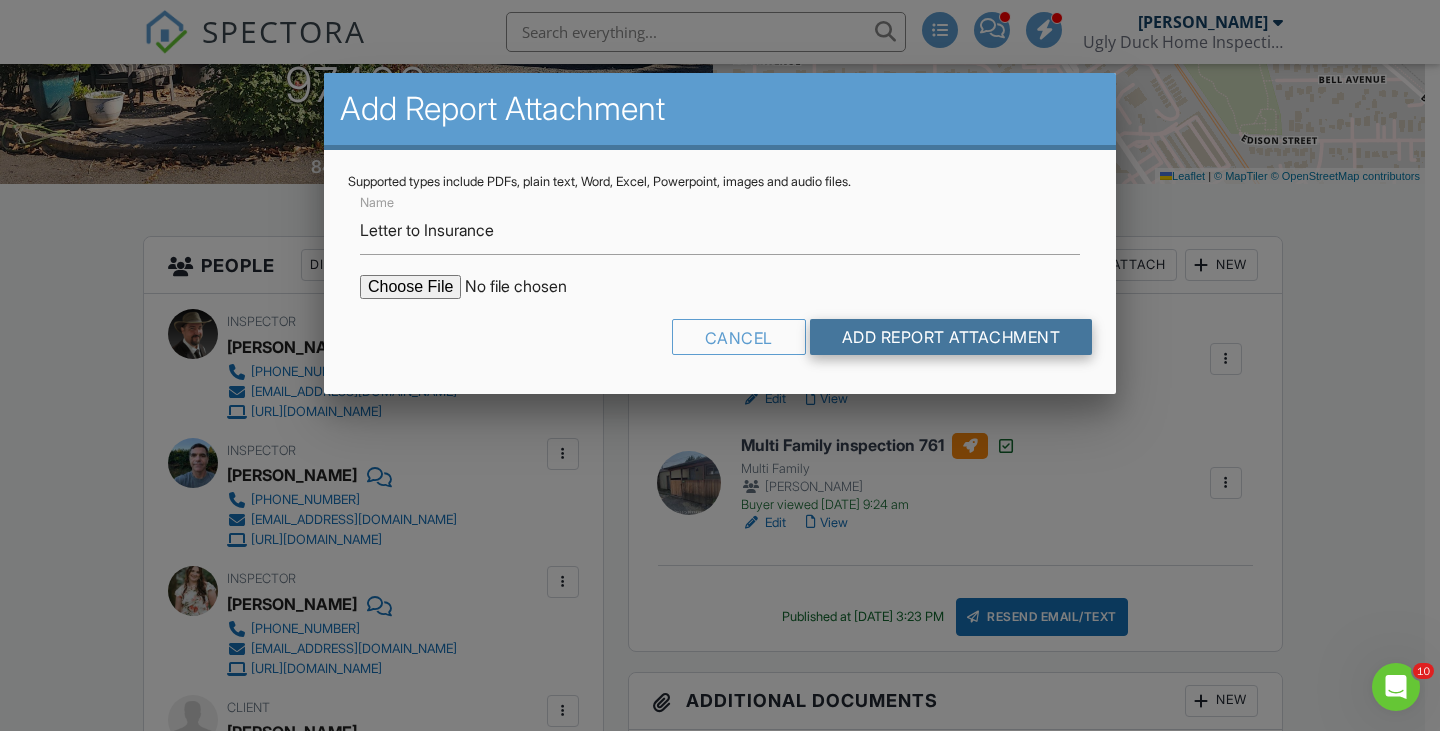 click on "Add Report Attachment" at bounding box center (951, 337) 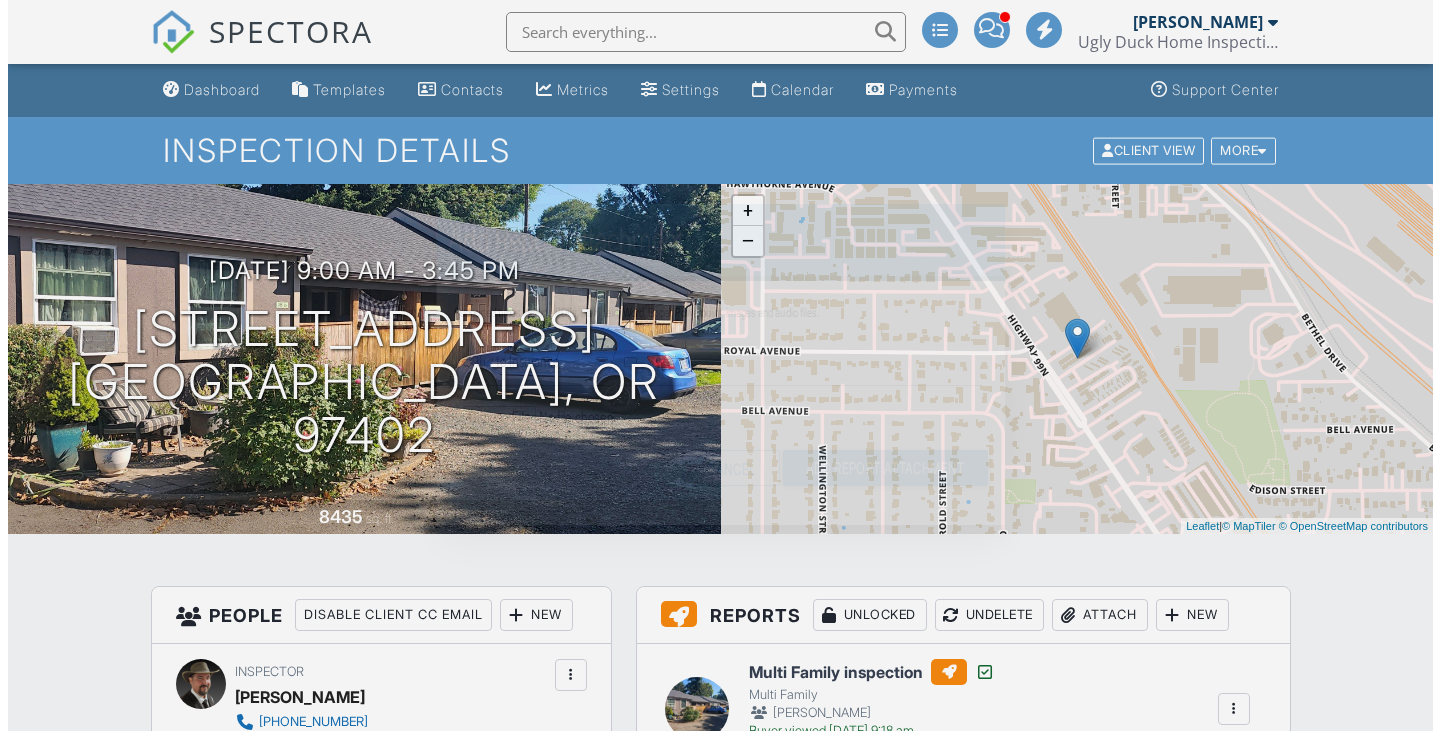 scroll, scrollTop: 350, scrollLeft: 0, axis: vertical 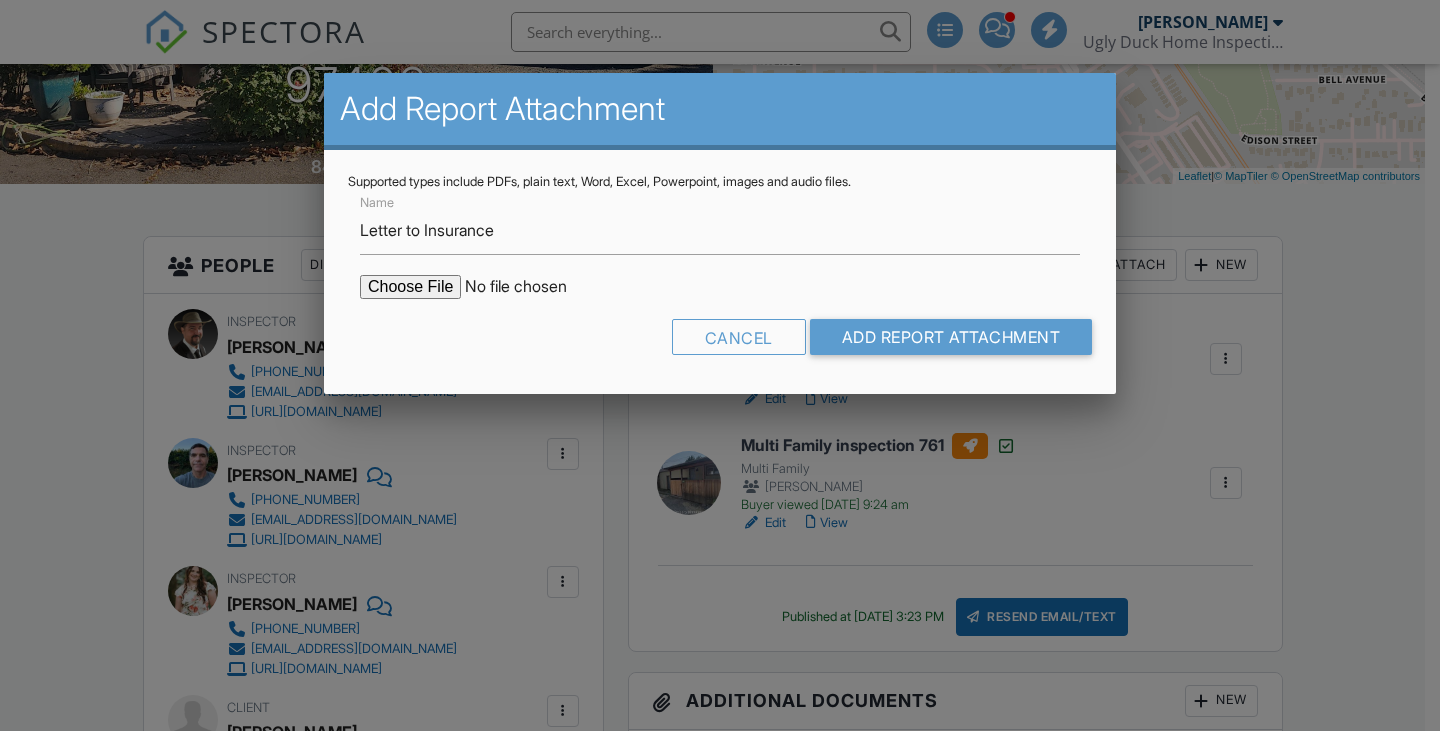 click at bounding box center (530, 287) 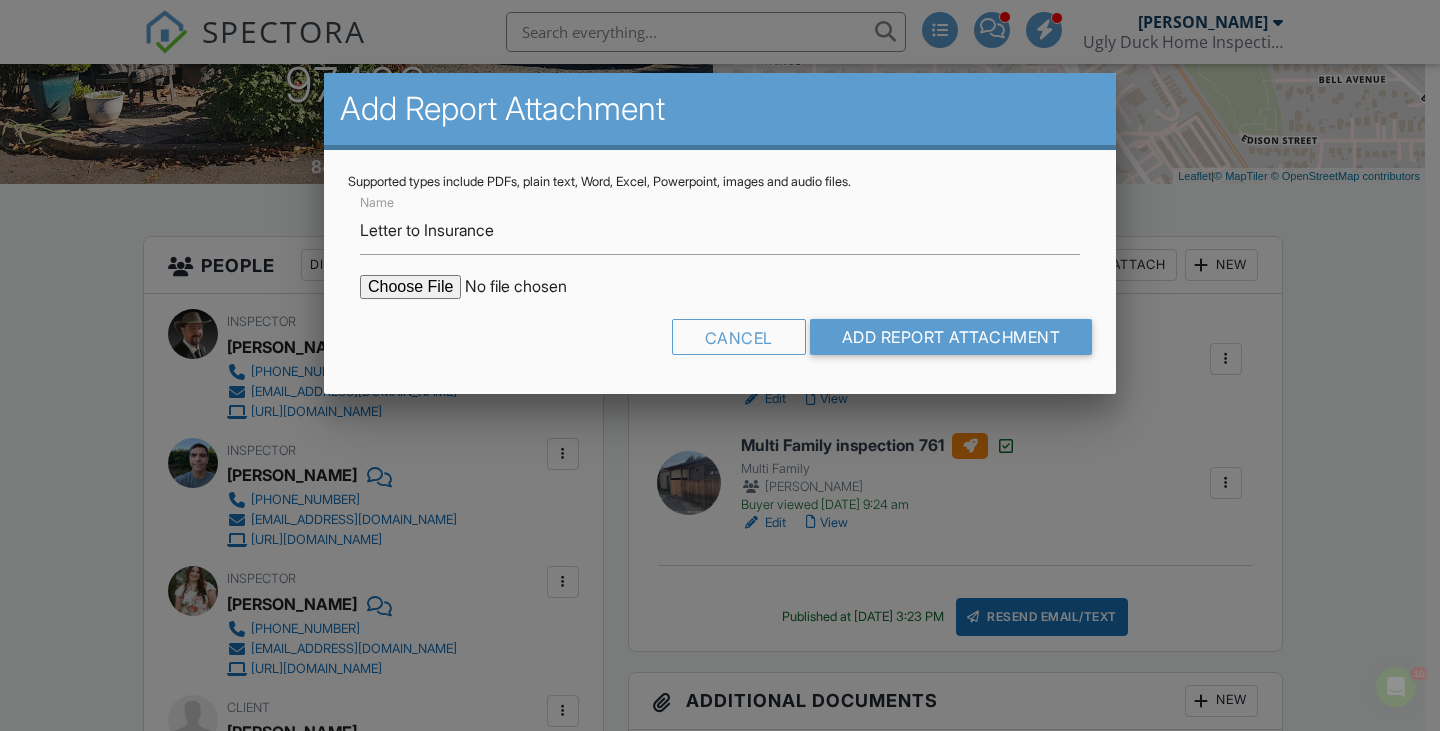 scroll, scrollTop: 0, scrollLeft: 0, axis: both 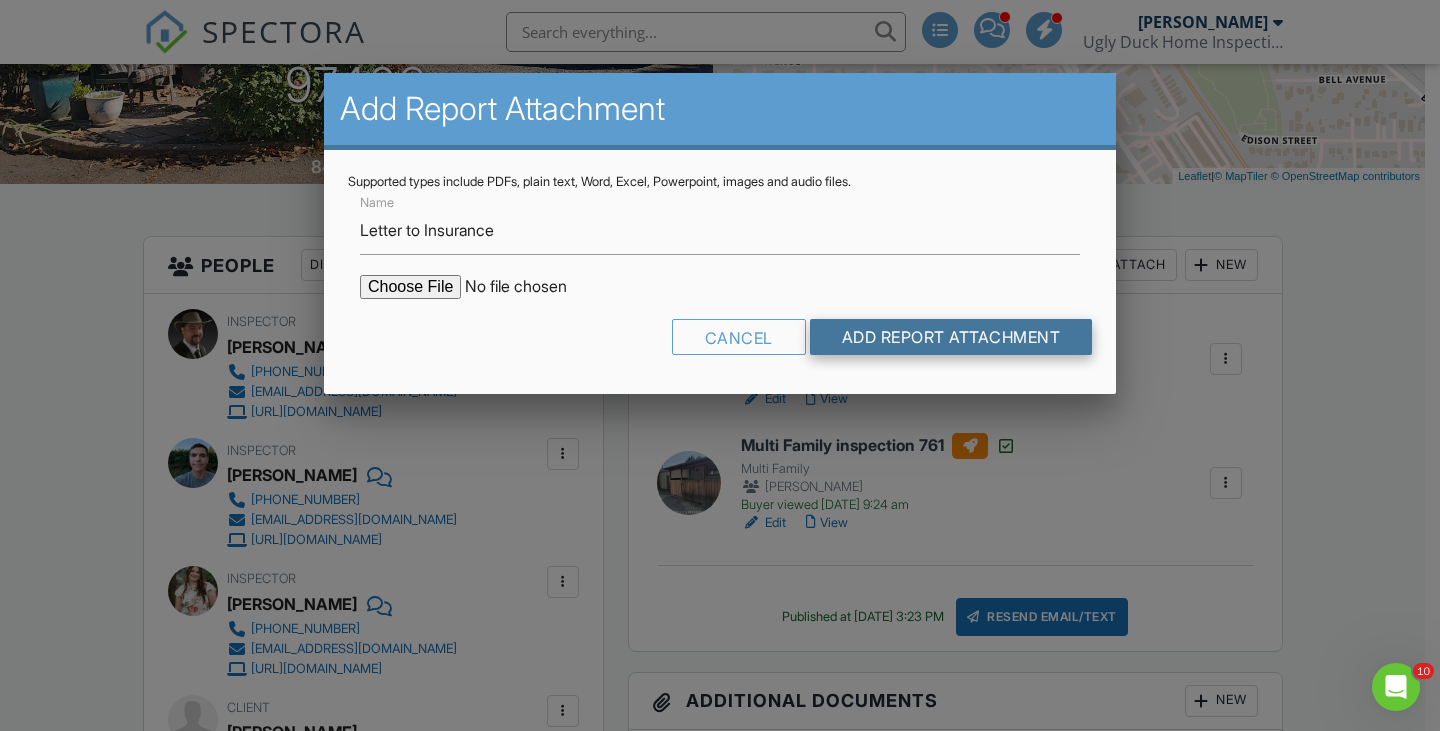 click on "Add Report Attachment" at bounding box center [951, 337] 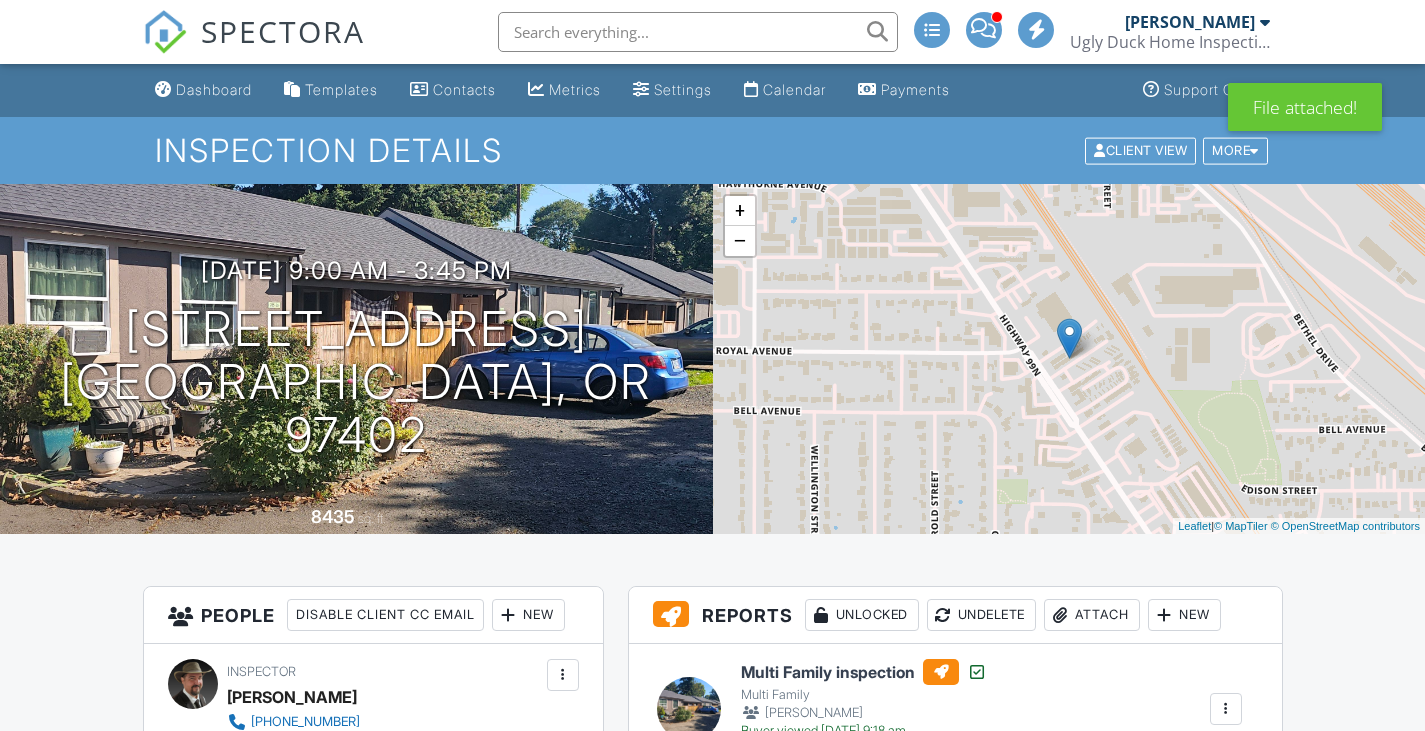 scroll, scrollTop: 0, scrollLeft: 0, axis: both 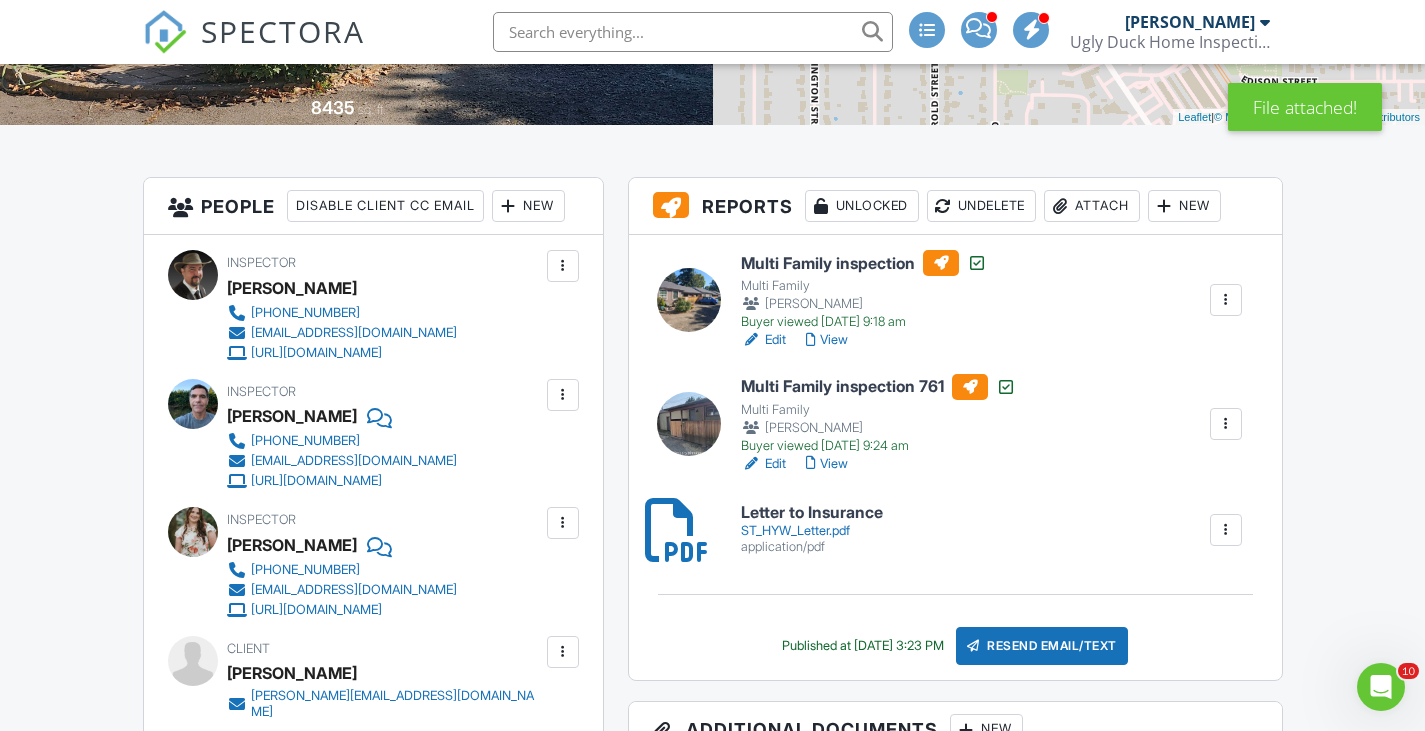 click on "Dashboard
Templates
Contacts
Metrics
Settings
Calendar
Payments
Support Center
Inspection Details
Client View
More
Property Details
Reschedule
Reorder / Copy
Share
Cancel
[GEOGRAPHIC_DATA]
Print Order
Convert to V9
View Change Log
[DATE]  9:00 am
- 3:45 pm
[STREET_ADDRESS]
[GEOGRAPHIC_DATA], OR 97402
8435
sq. ft.
+ − Leaflet  |  © MapTiler   © OpenStreetMap contributors
All emails and texts are disabled for this inspection!
All emails and texts have been disabled for this inspection. This may have happened due to someone manually disabling them or this inspection being unconfirmed when it was scheduled. To re-enable emails and texts for this inspection, click the button below.
Turn on emails and texts
Reports" at bounding box center (712, 1897) 